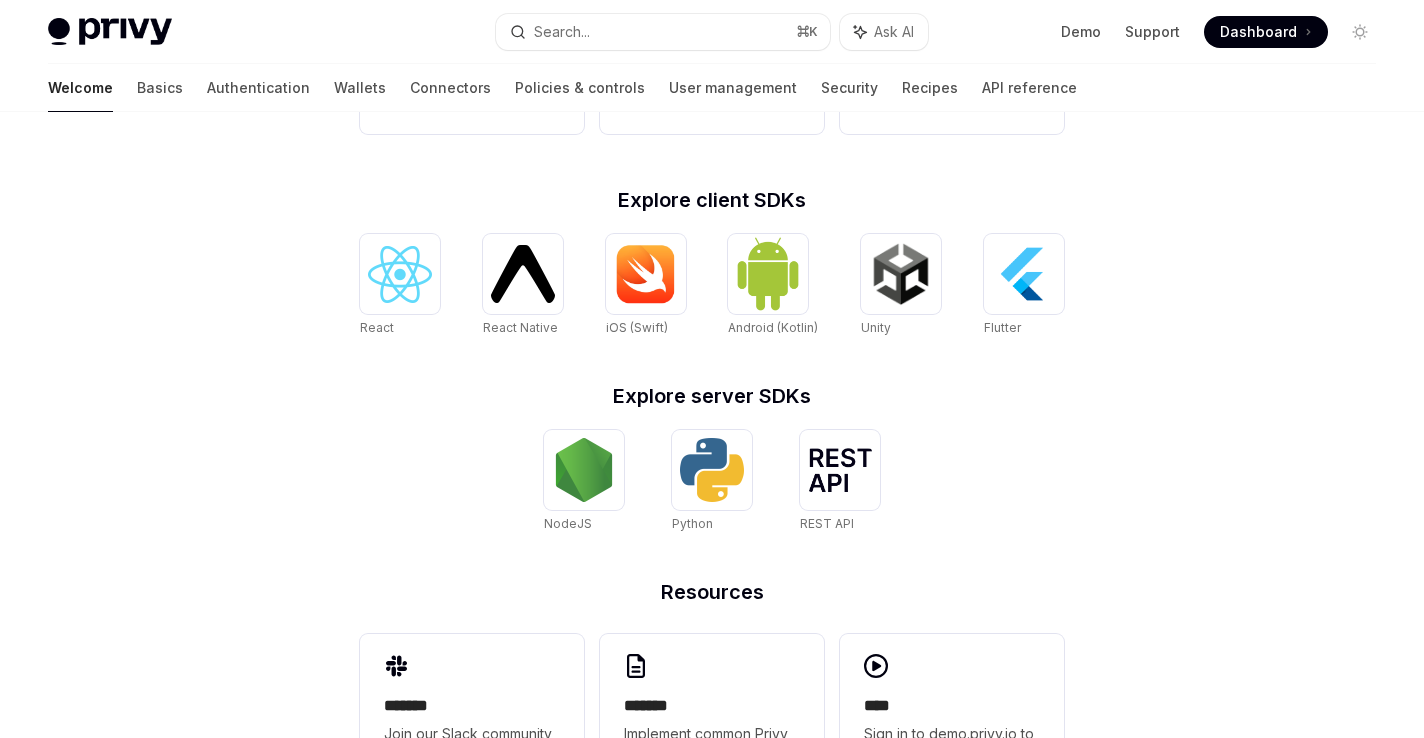 scroll, scrollTop: 753, scrollLeft: 0, axis: vertical 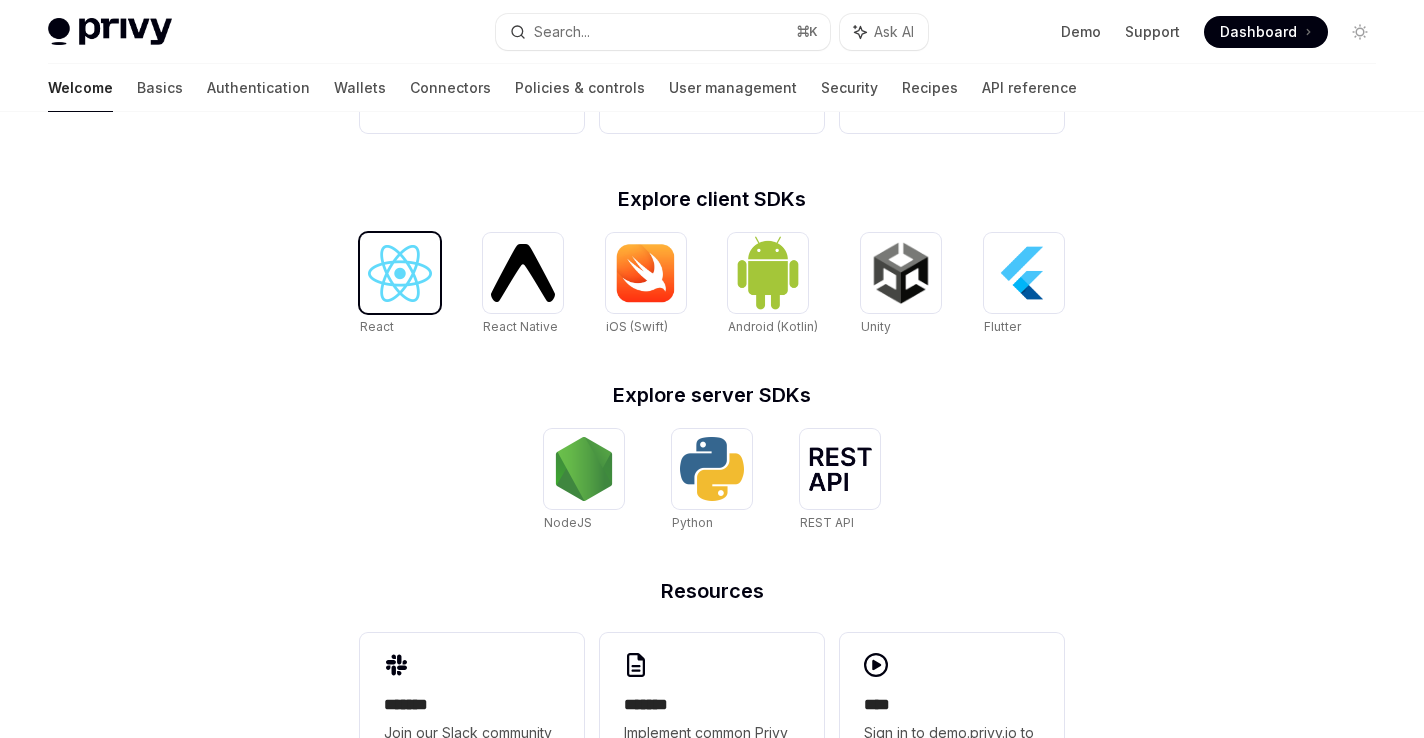 click at bounding box center (400, 273) 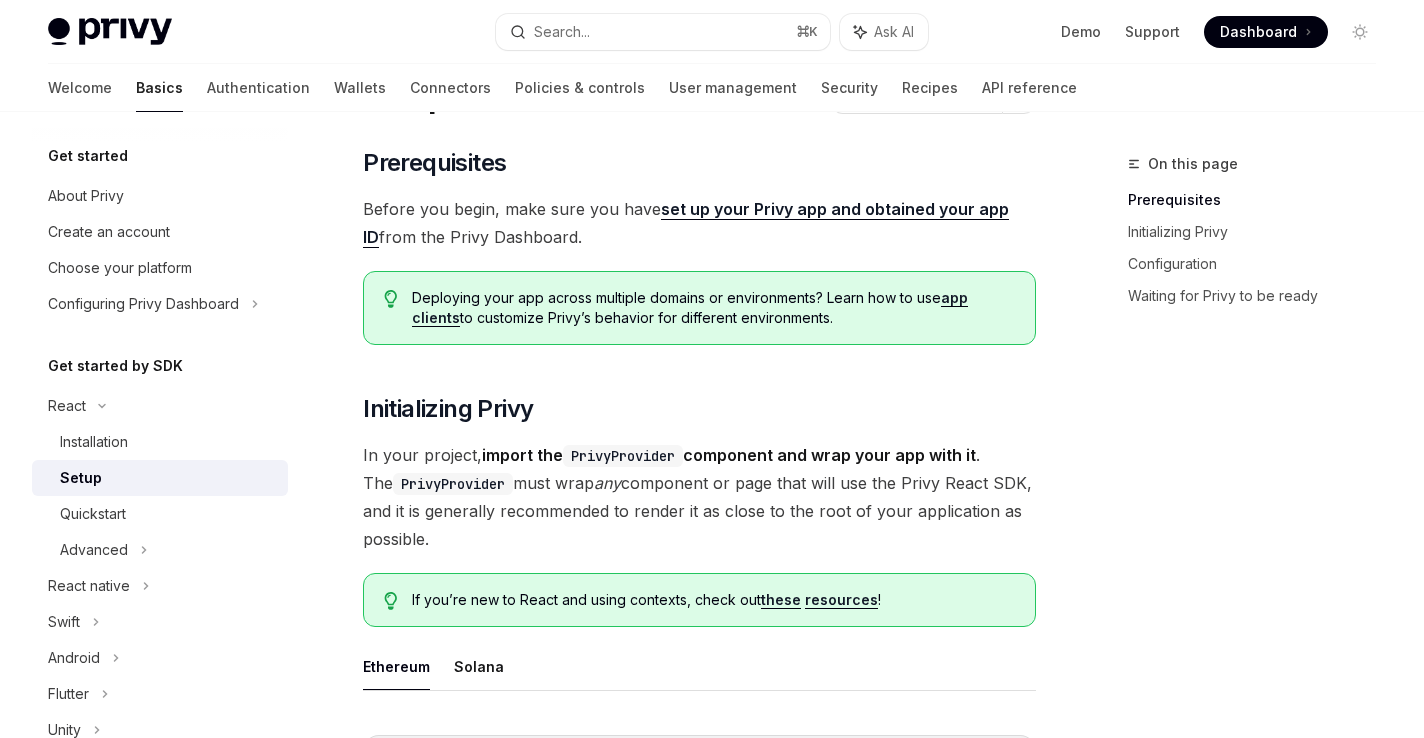 scroll, scrollTop: 110, scrollLeft: 0, axis: vertical 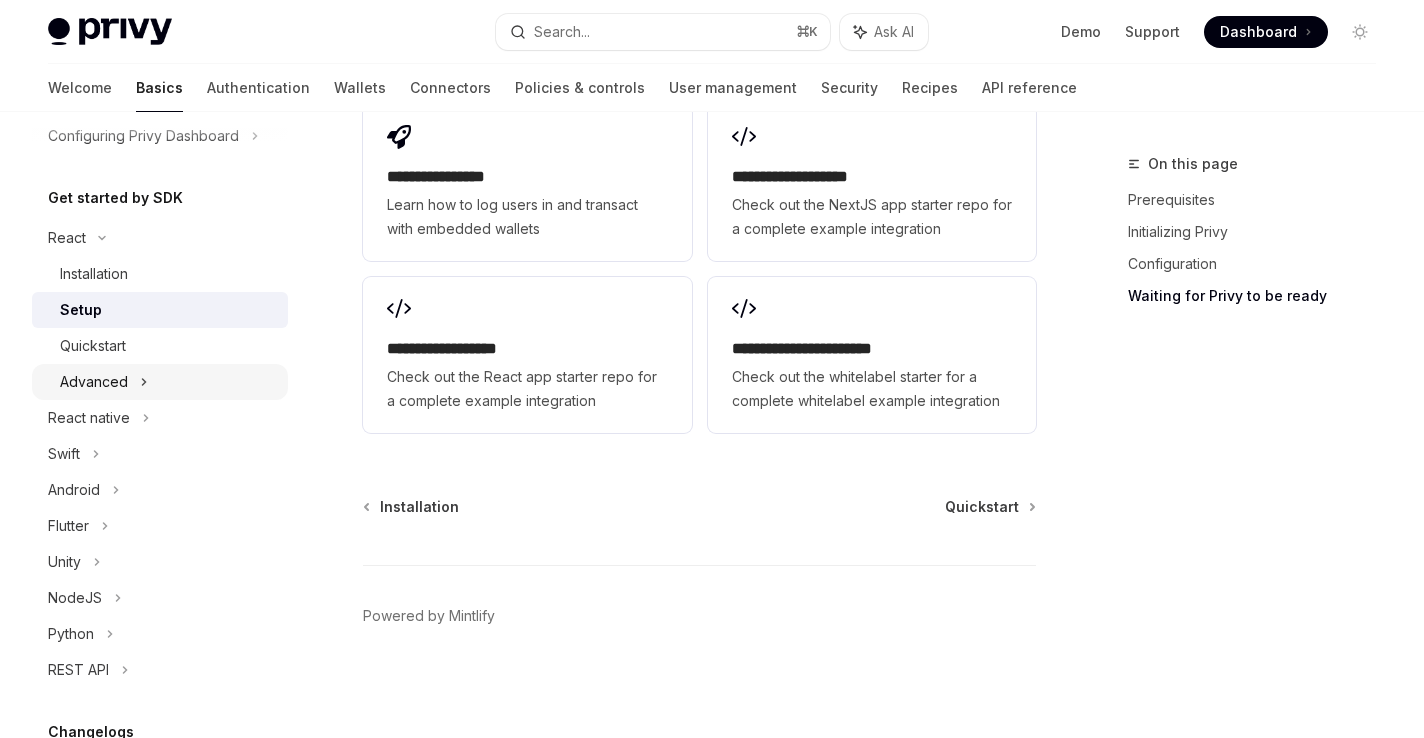 click on "Advanced" at bounding box center [94, 382] 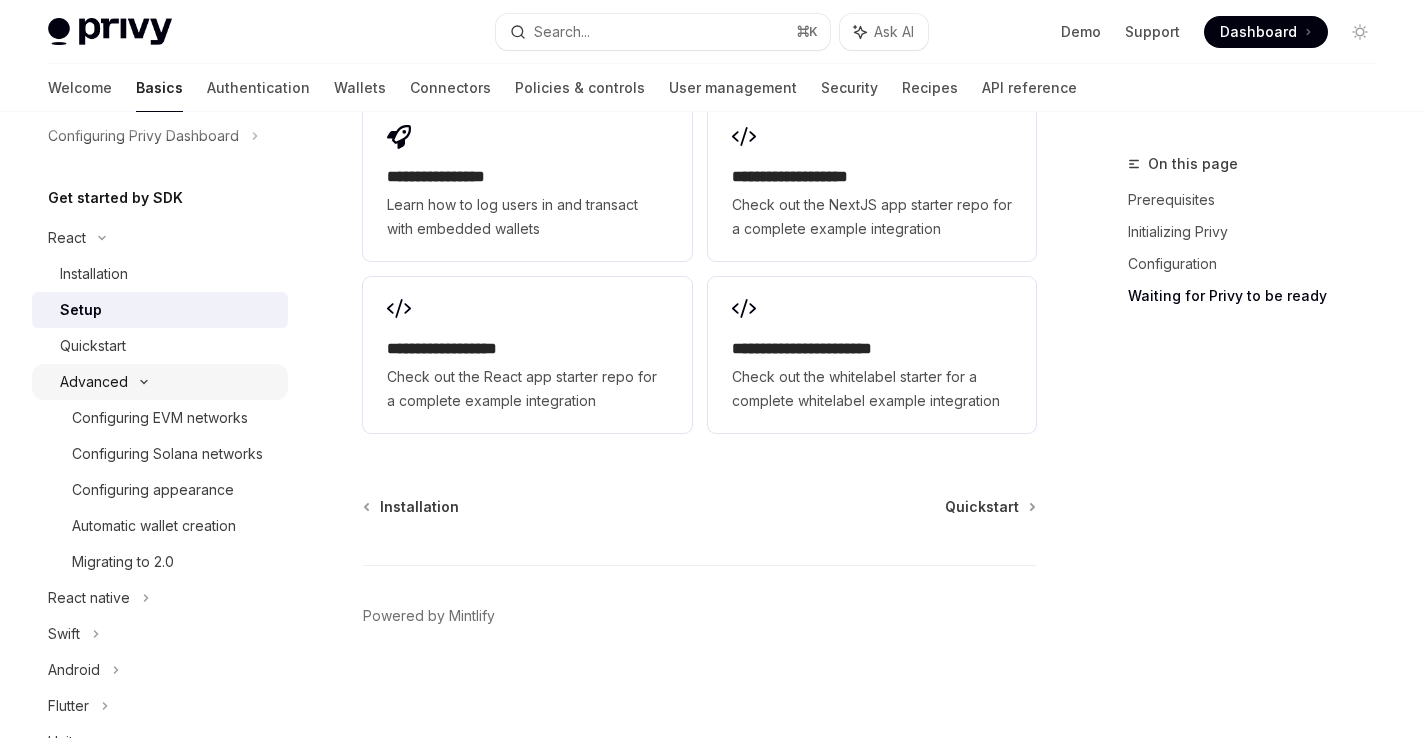 type on "*" 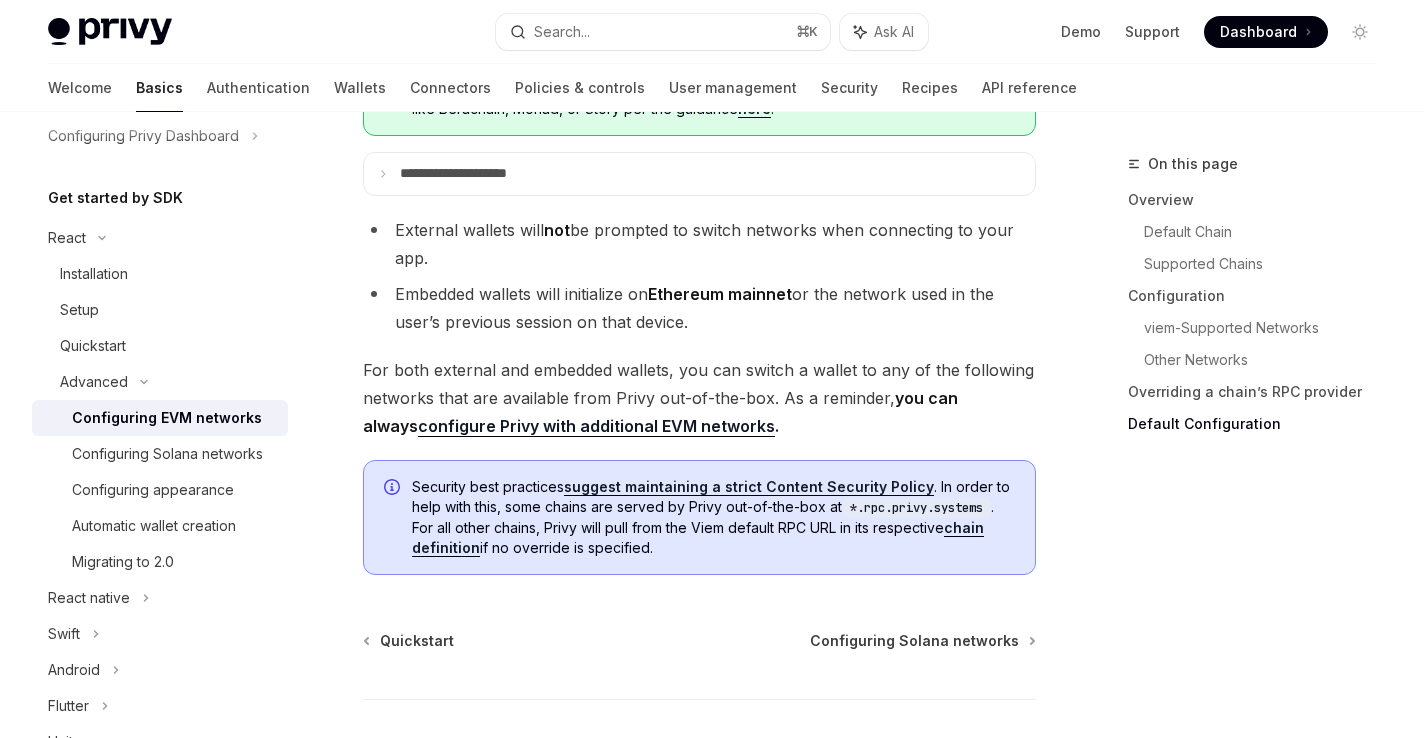 scroll, scrollTop: 5513, scrollLeft: 0, axis: vertical 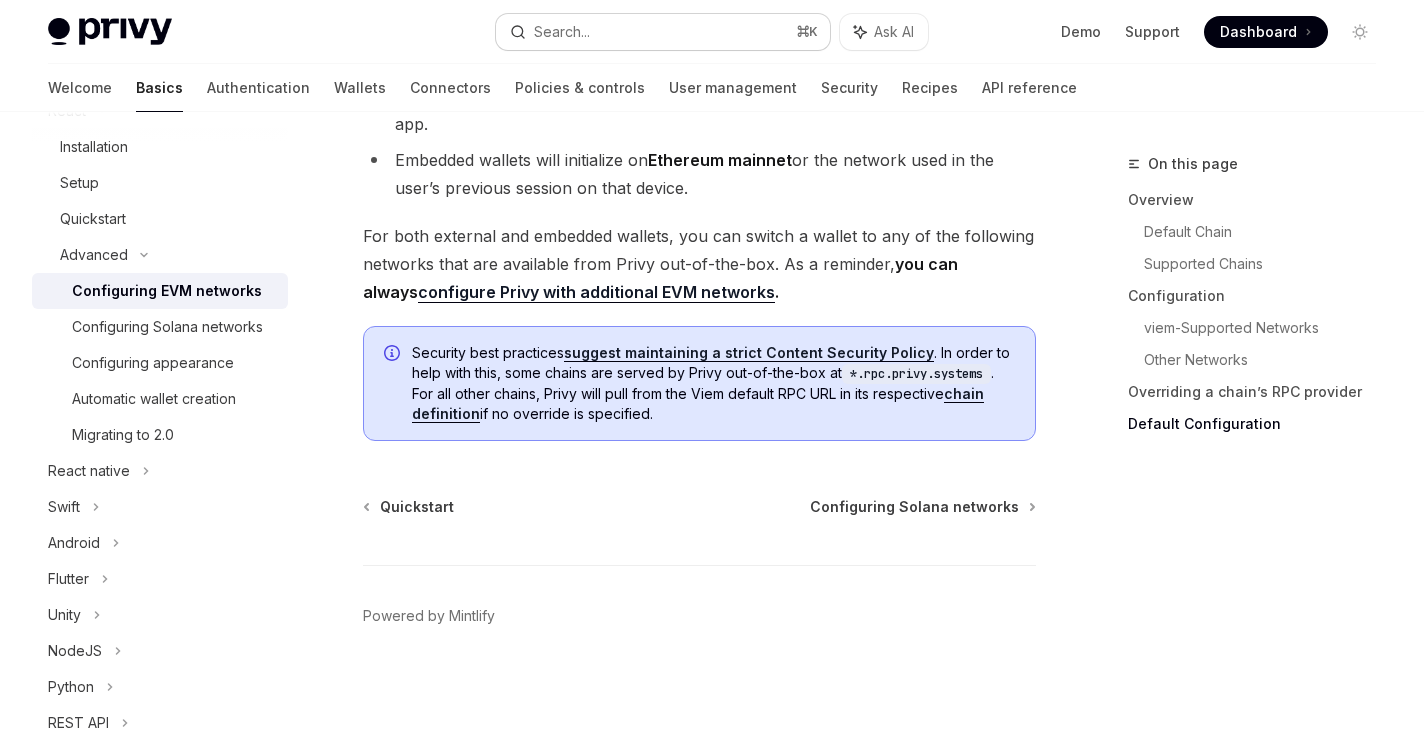 click on "Search... ⌘ K" at bounding box center (663, 32) 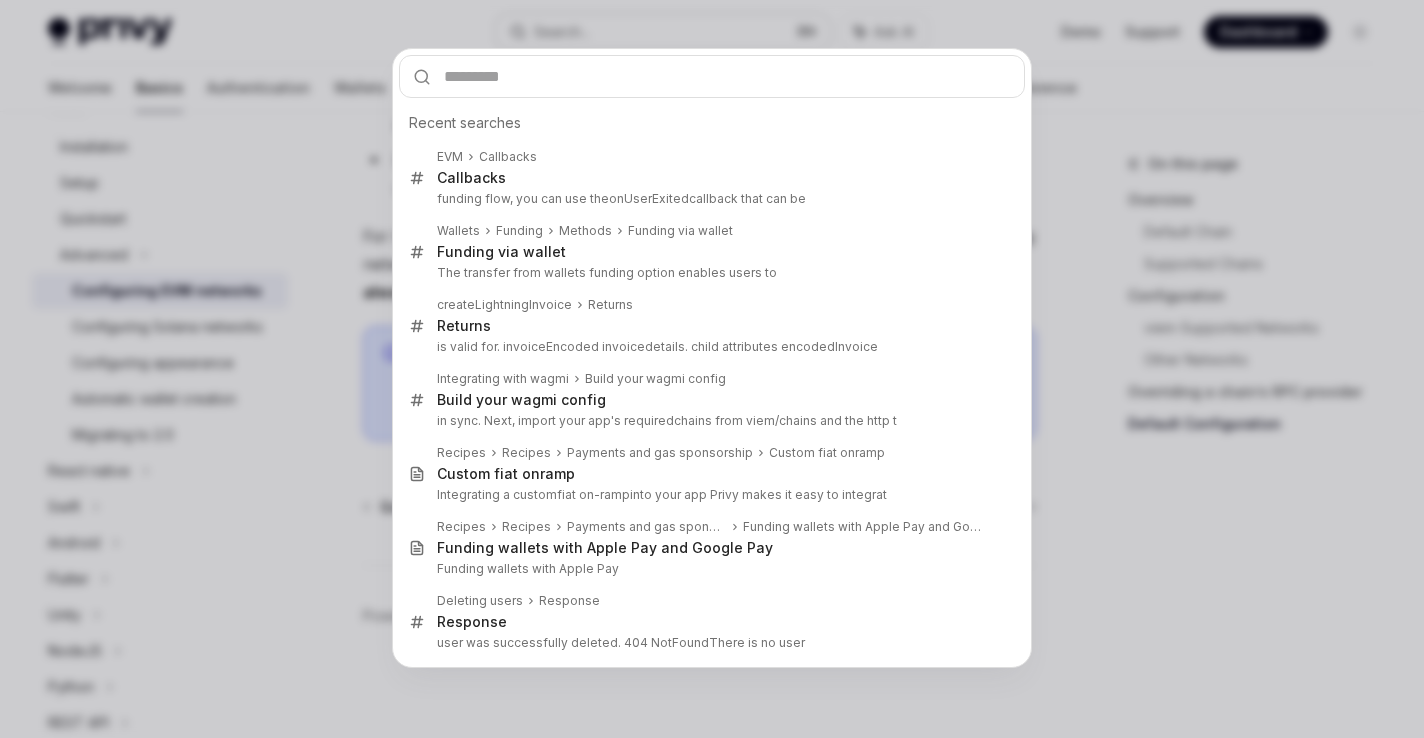 type on "**********" 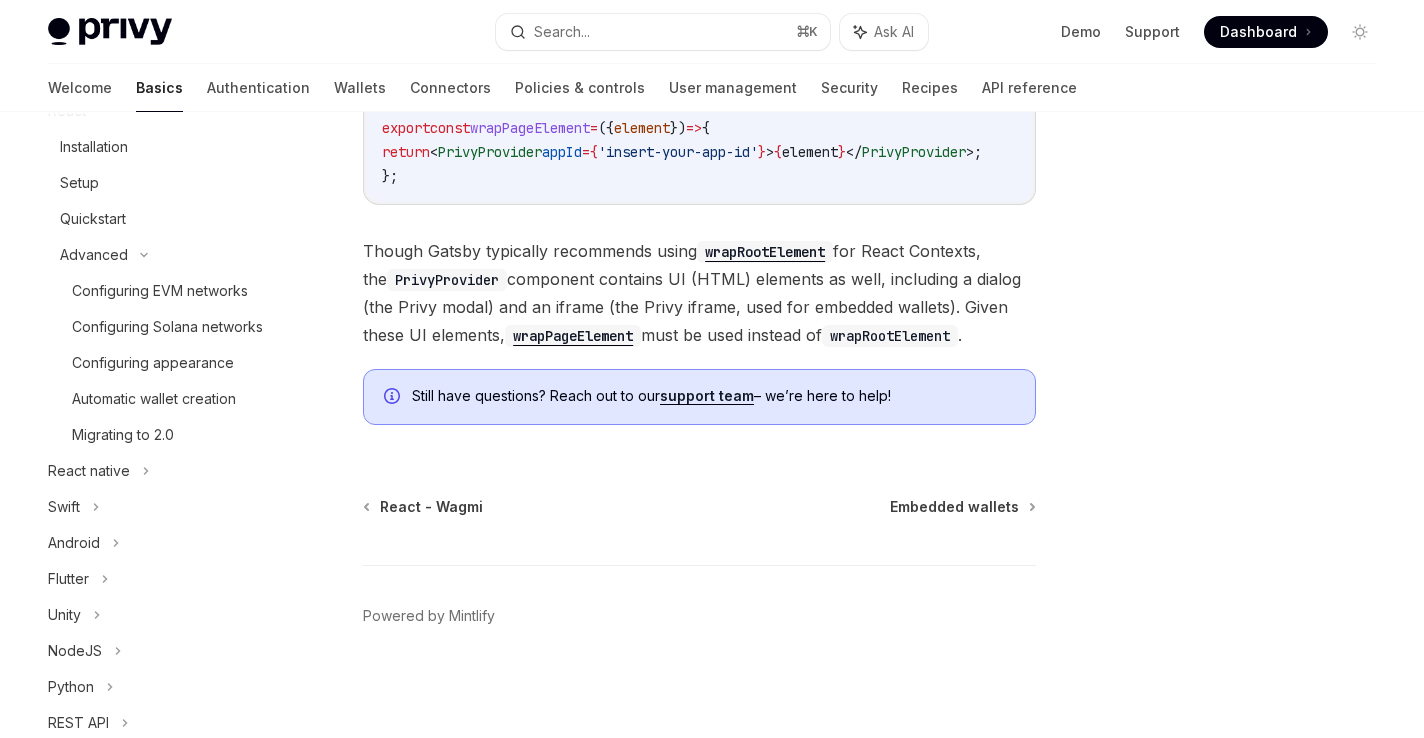 scroll, scrollTop: 112, scrollLeft: 0, axis: vertical 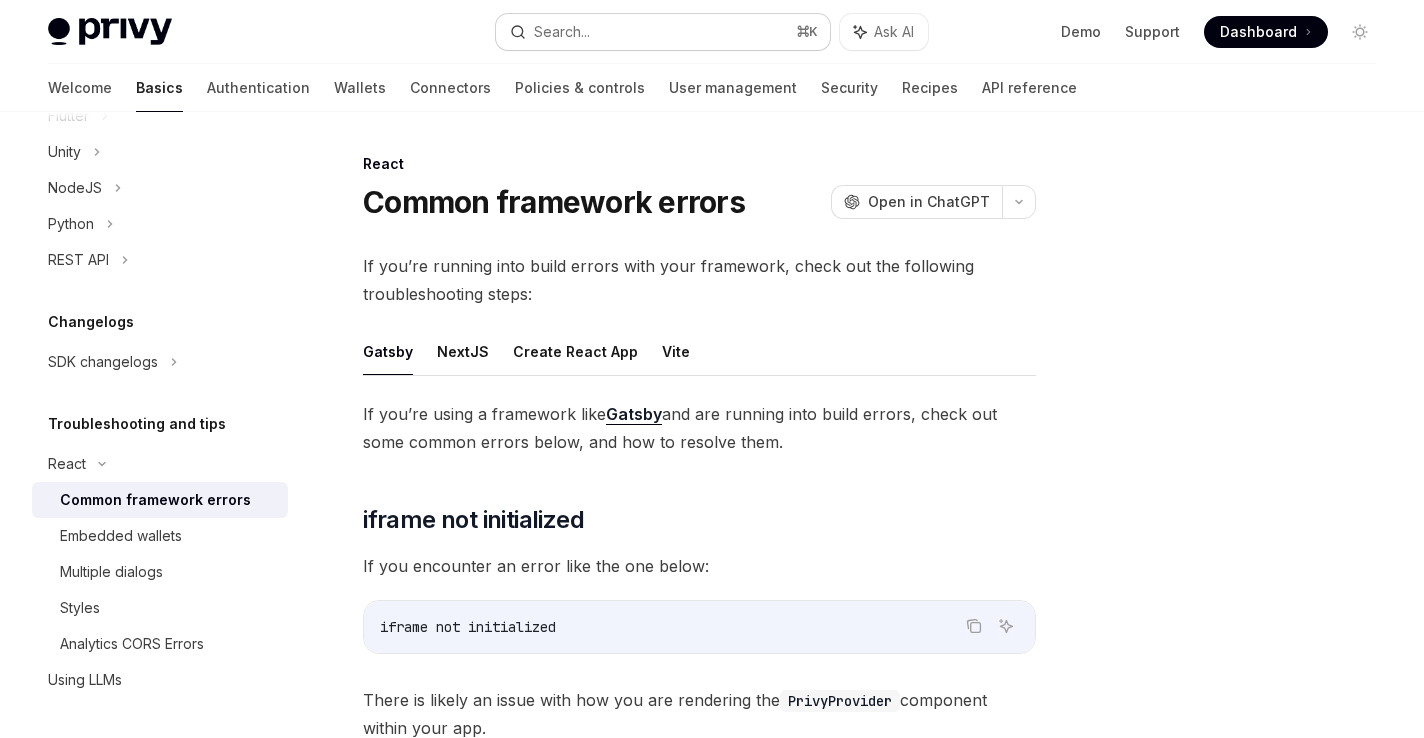 click on "Search... ⌘ K" at bounding box center (663, 32) 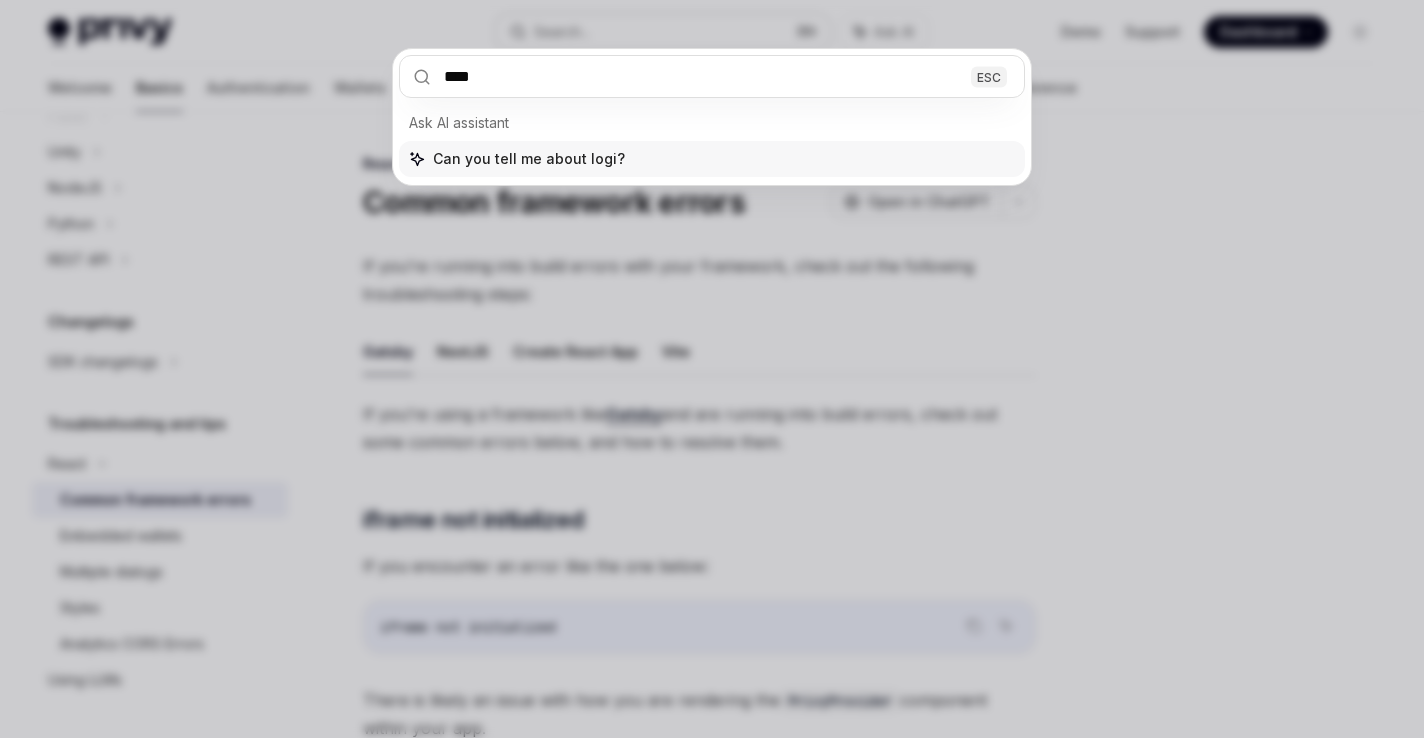 type on "*****" 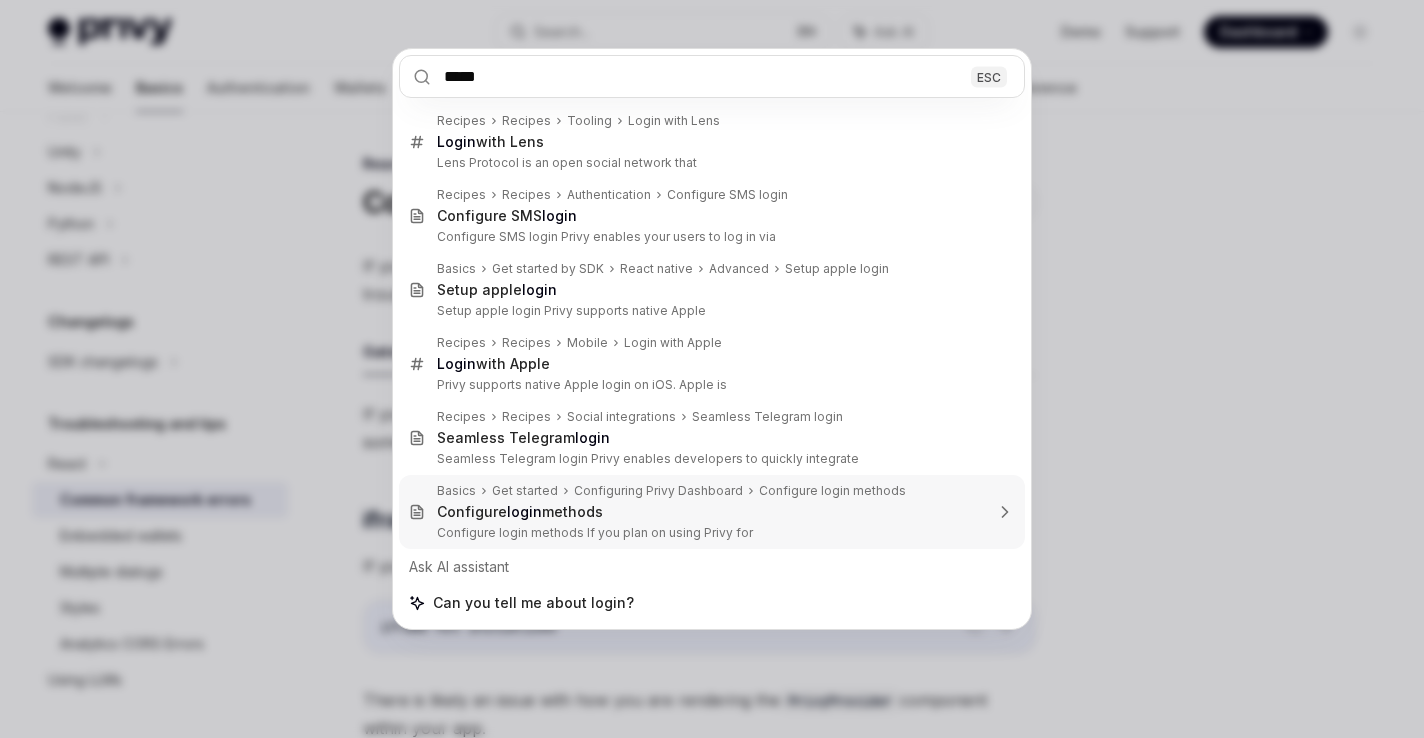 type 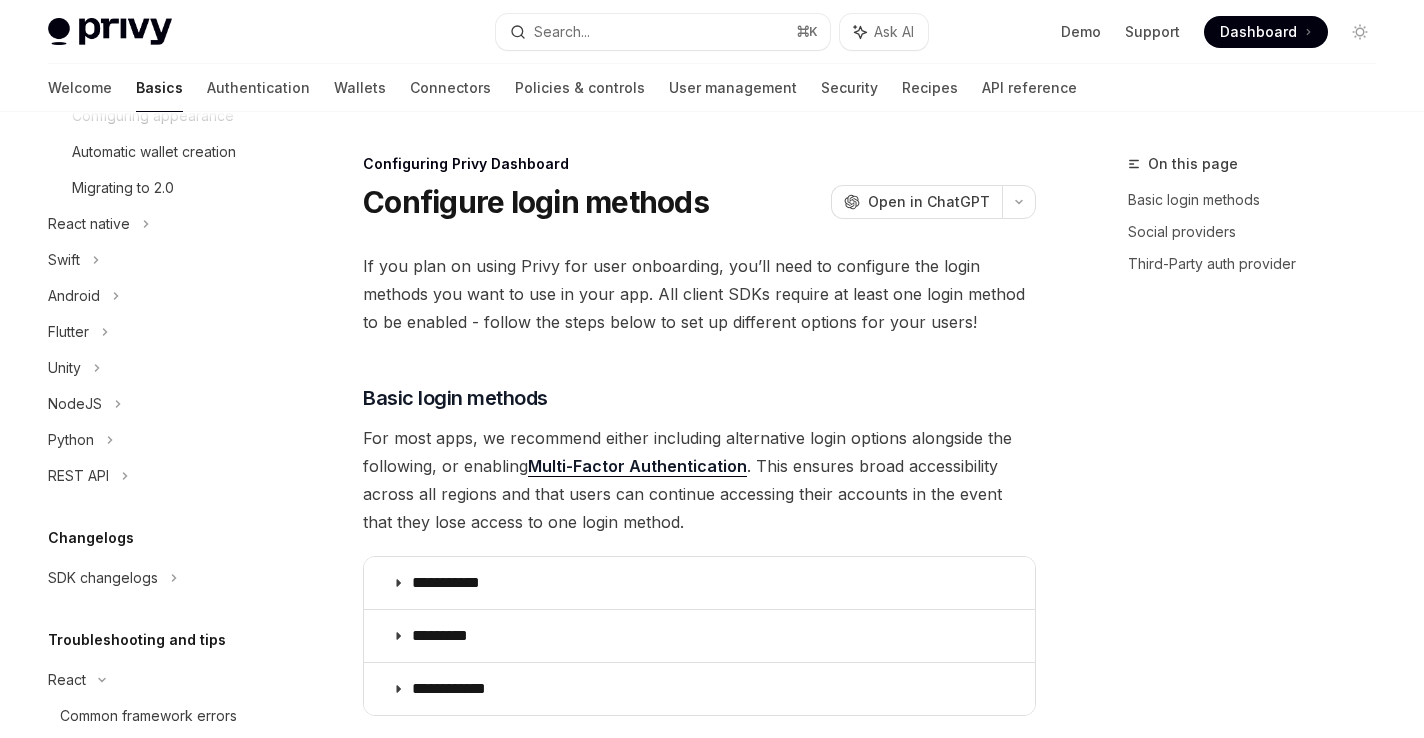 scroll, scrollTop: 112, scrollLeft: 0, axis: vertical 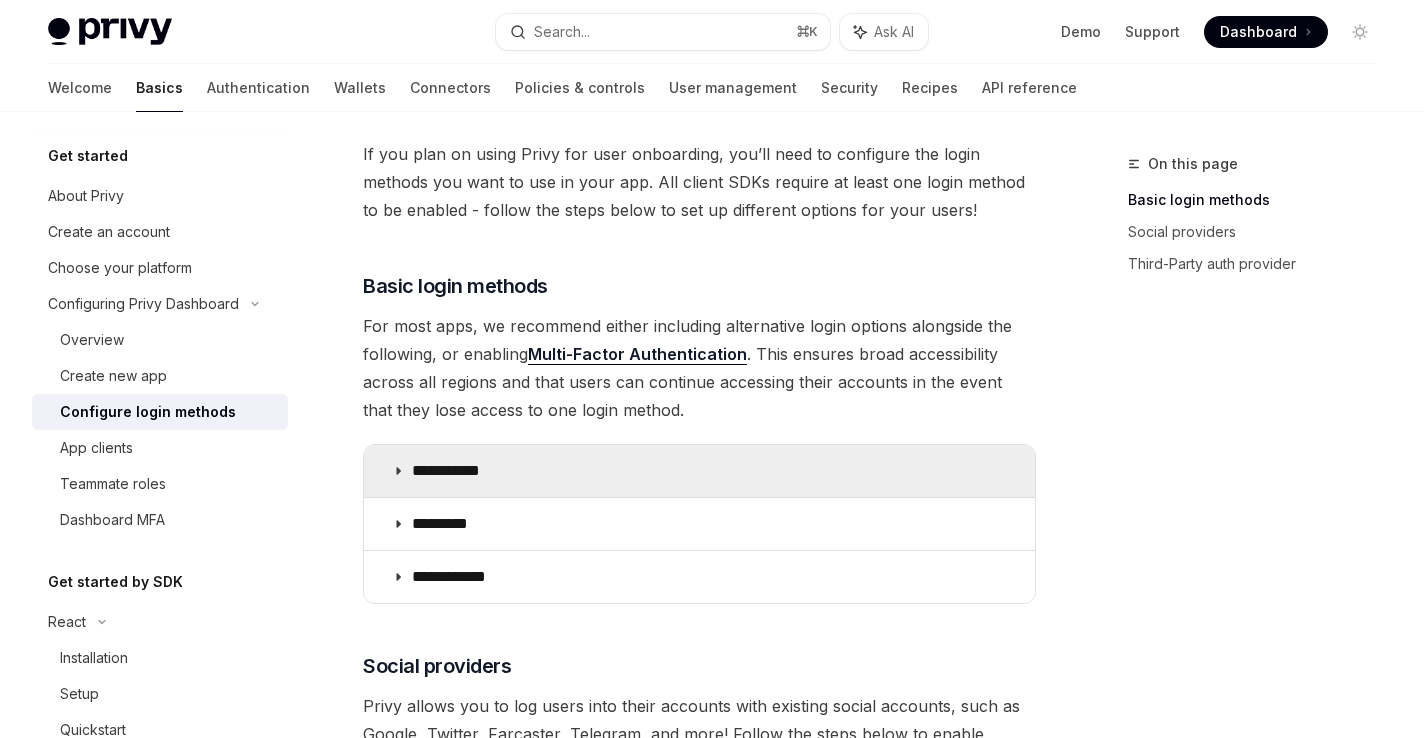 click on "**********" at bounding box center (699, 471) 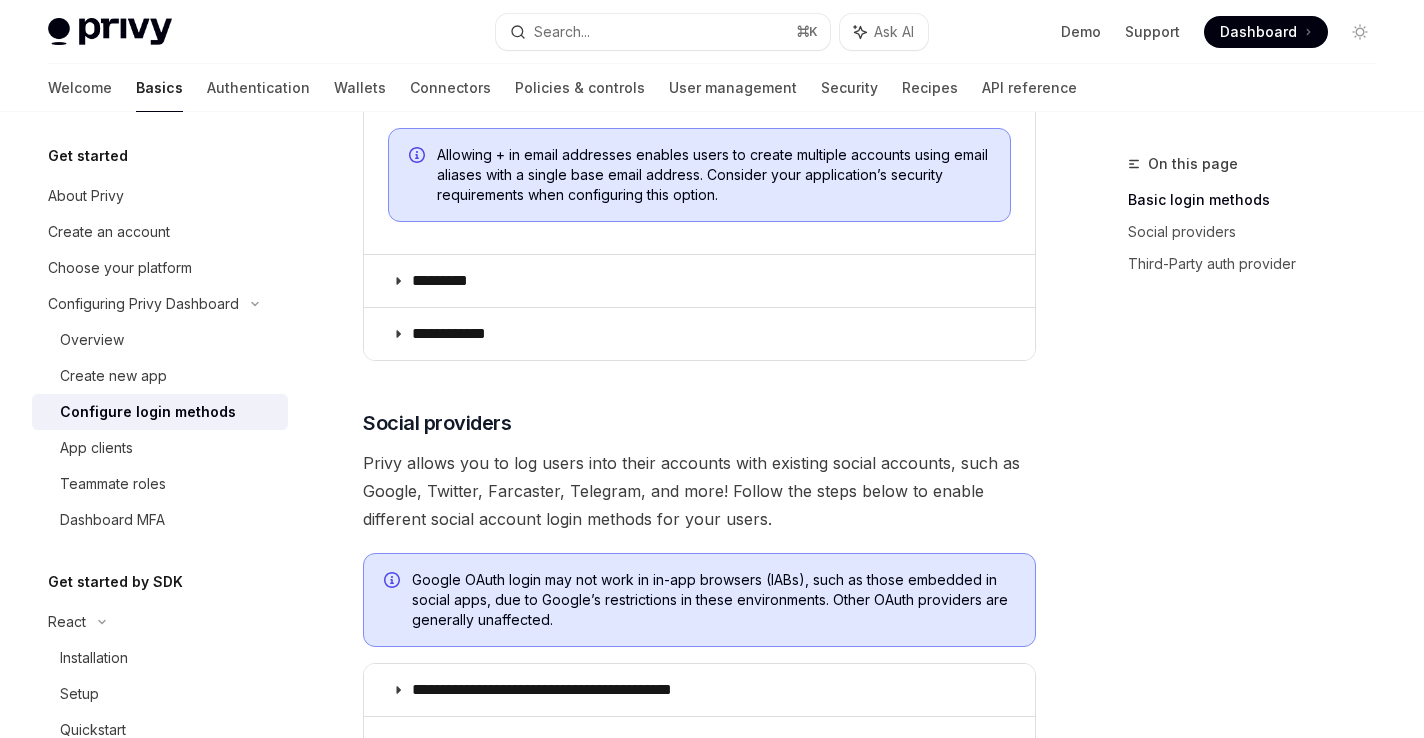 scroll, scrollTop: 0, scrollLeft: 0, axis: both 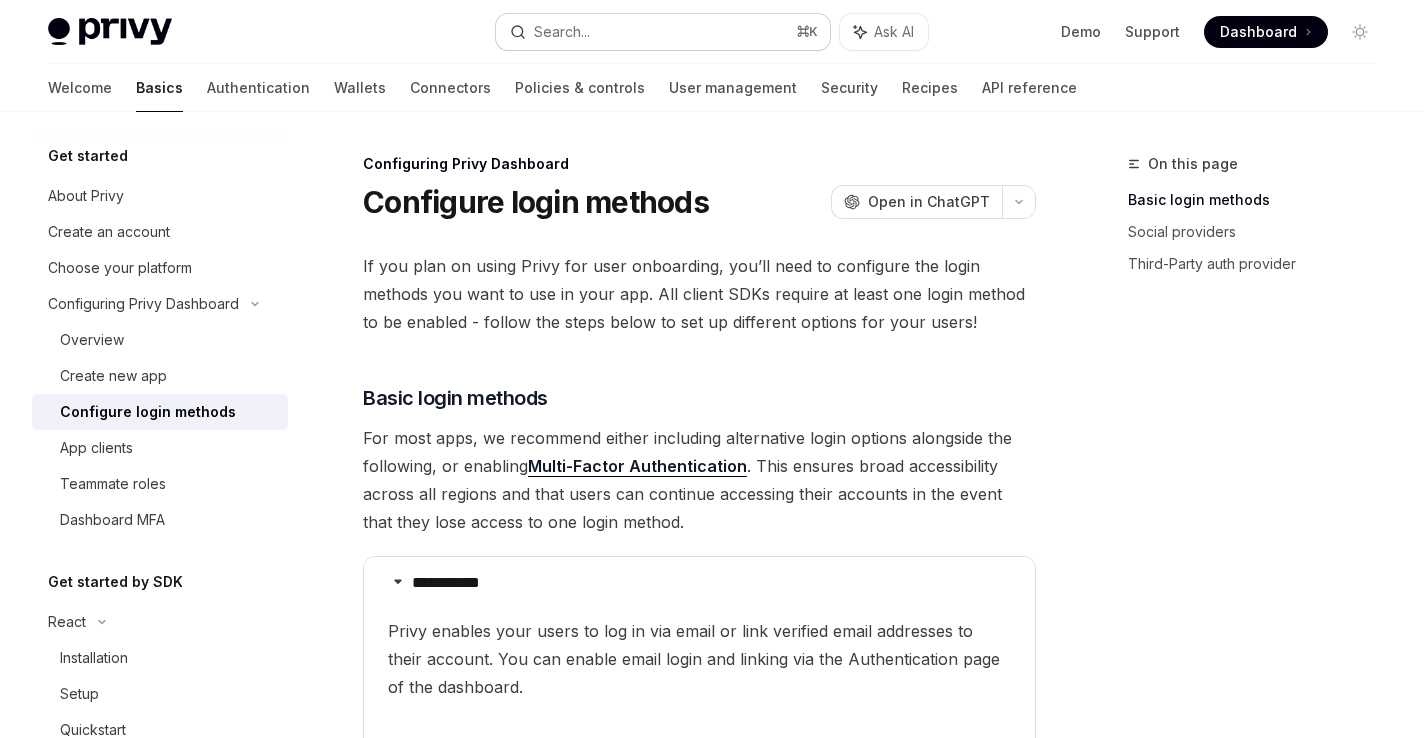 click on "Search... ⌘ K" at bounding box center (663, 32) 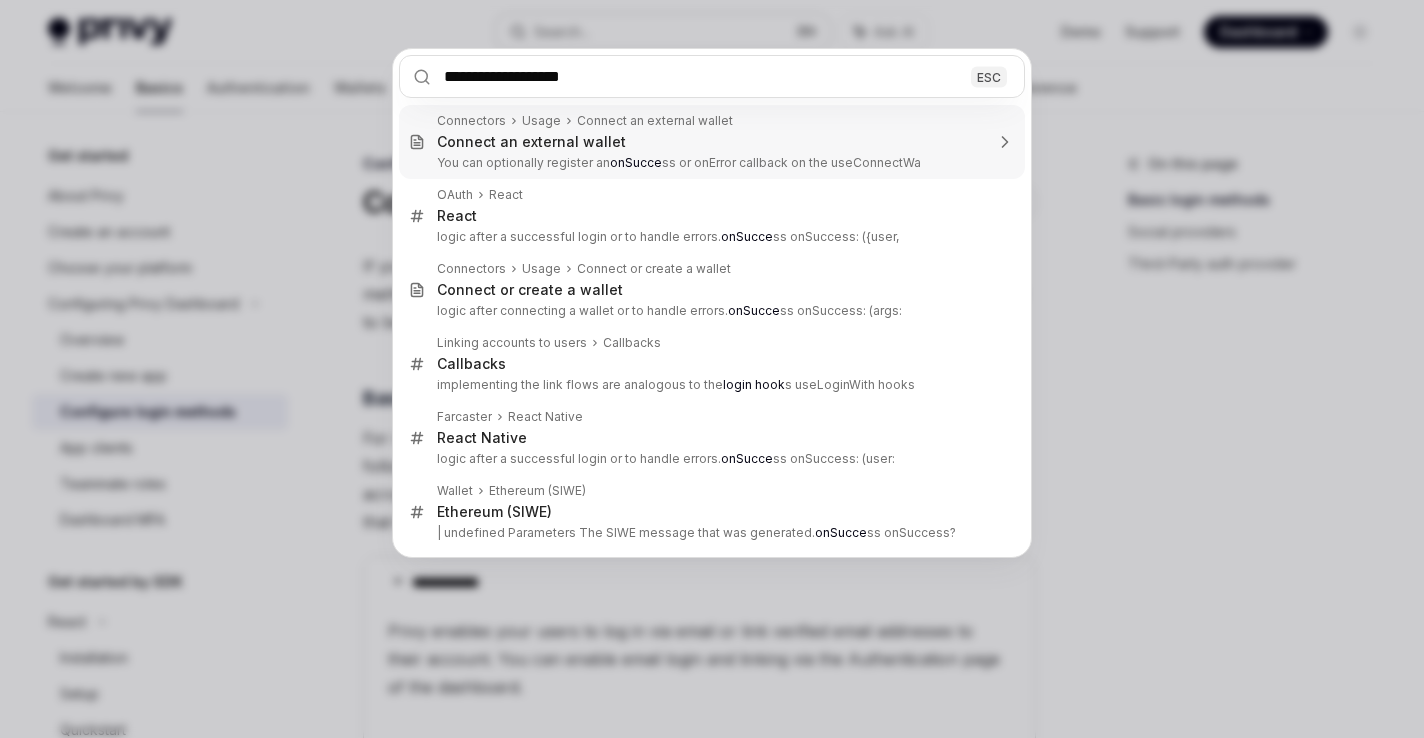 type on "**********" 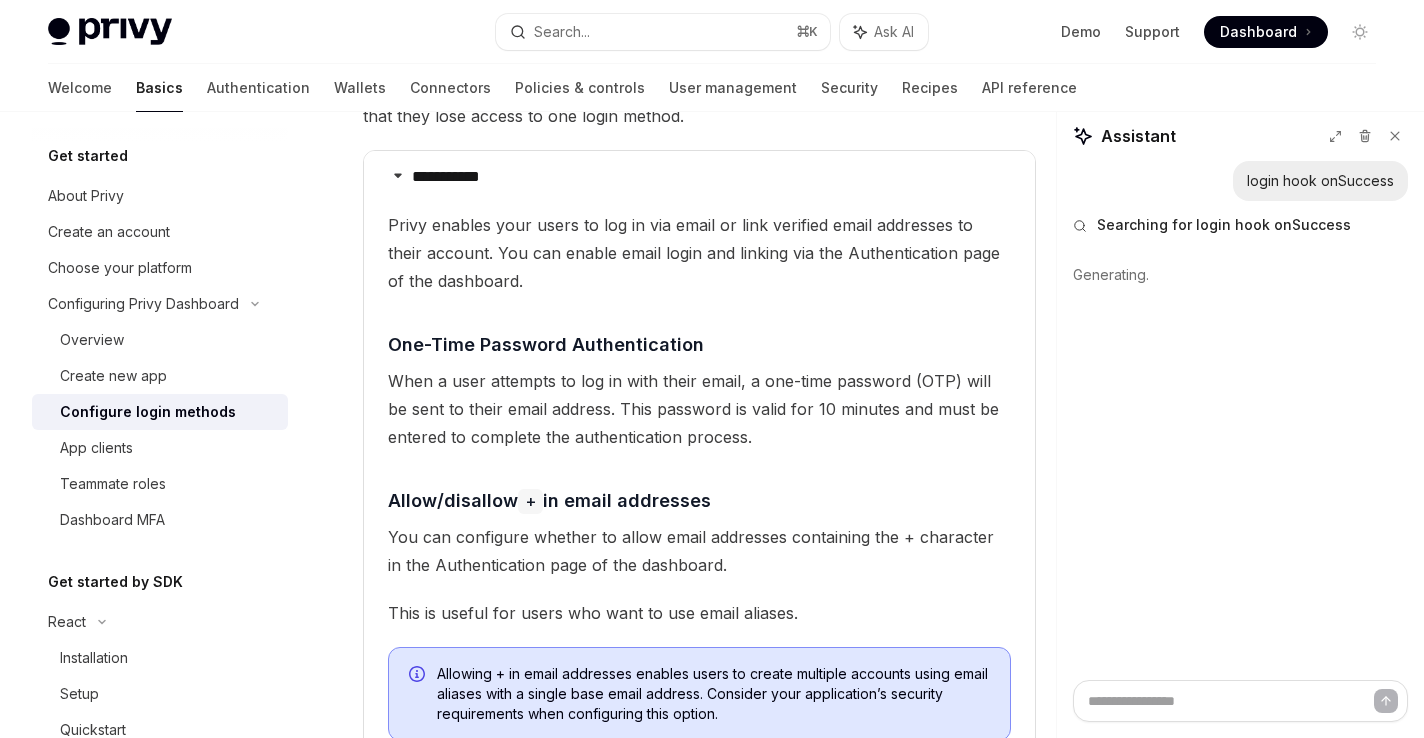 scroll, scrollTop: 385, scrollLeft: 0, axis: vertical 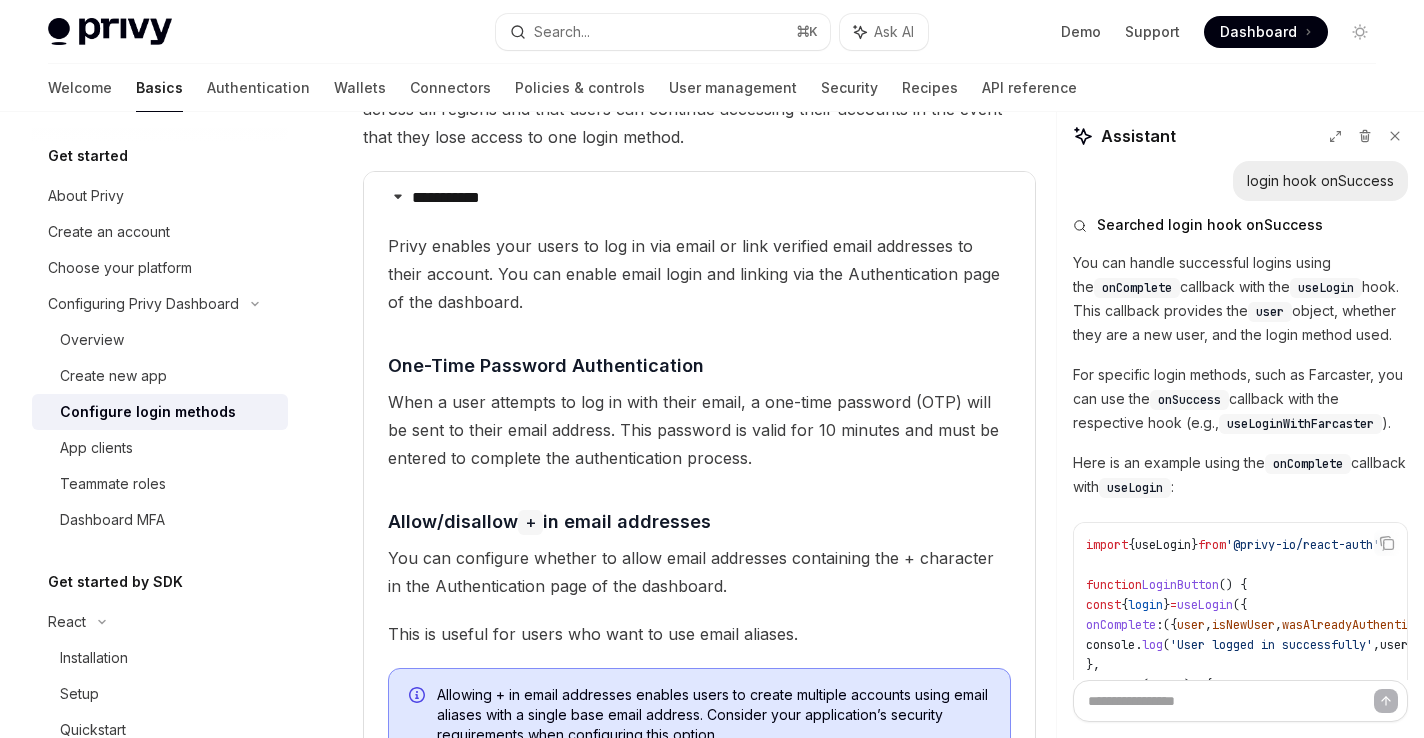 click on "onComplete" at bounding box center (1121, 625) 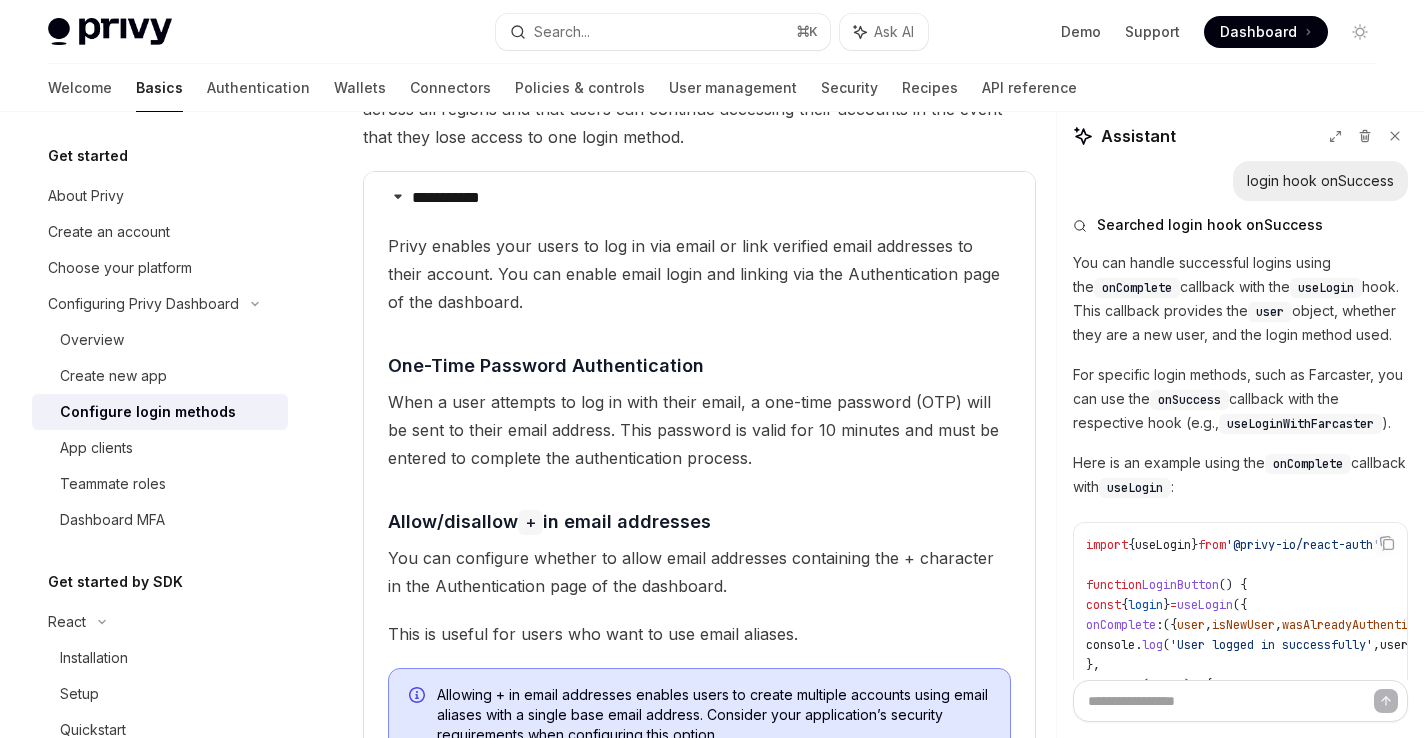 copy on "onComplete" 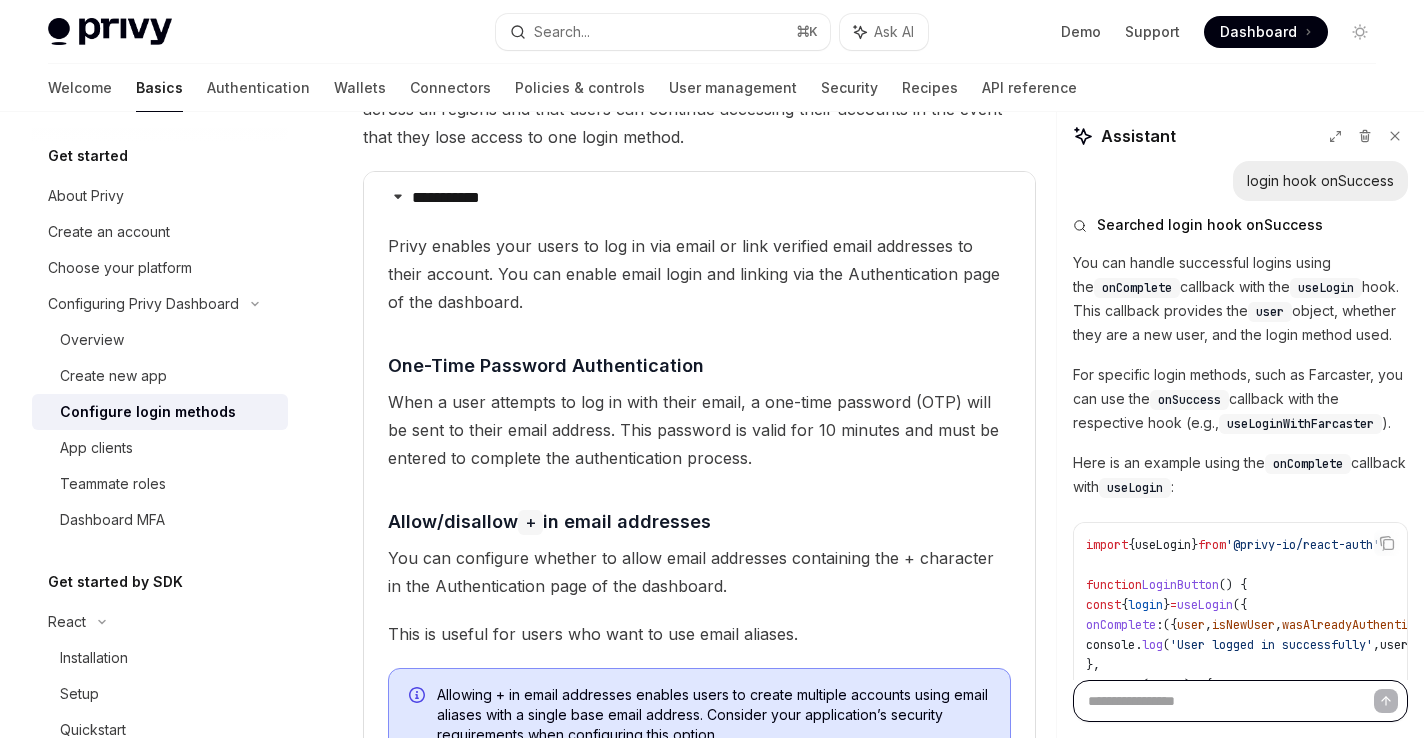 click at bounding box center (1240, 701) 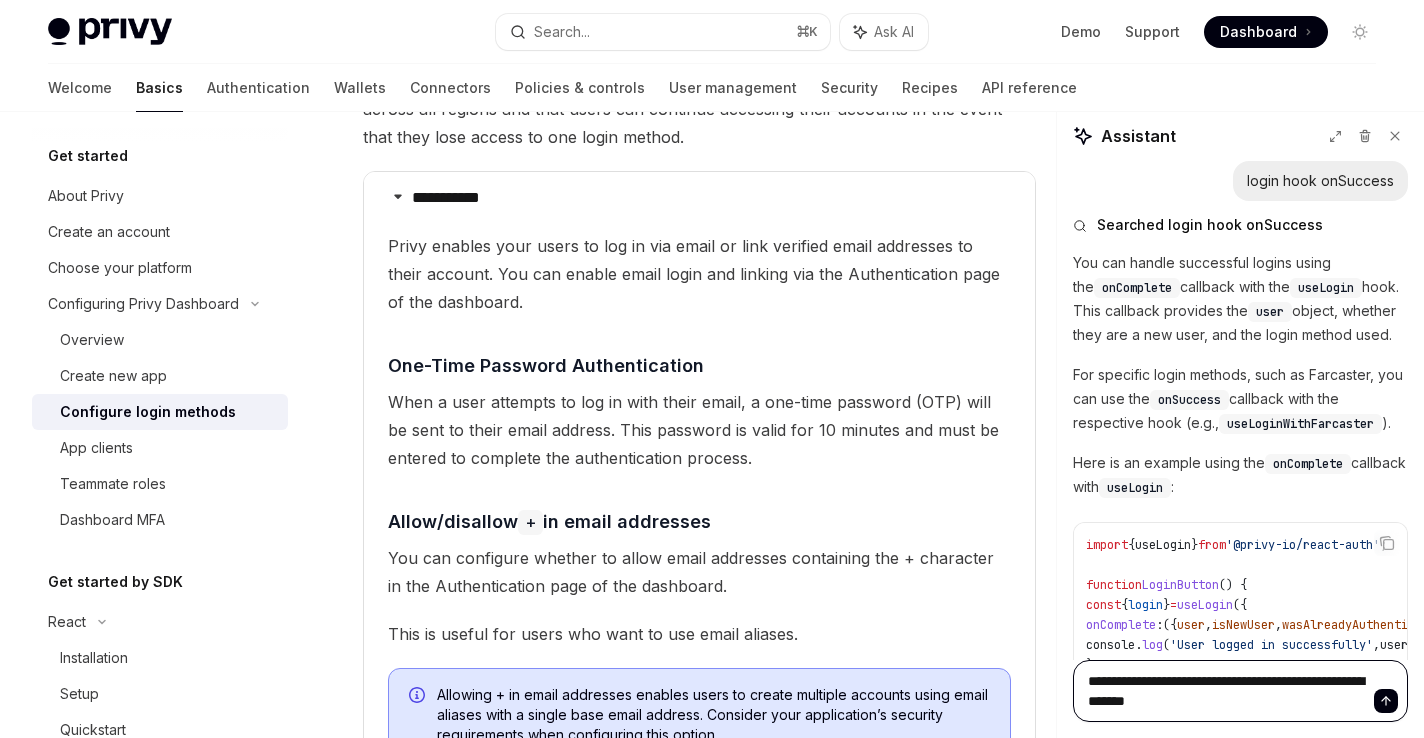 paste on "**********" 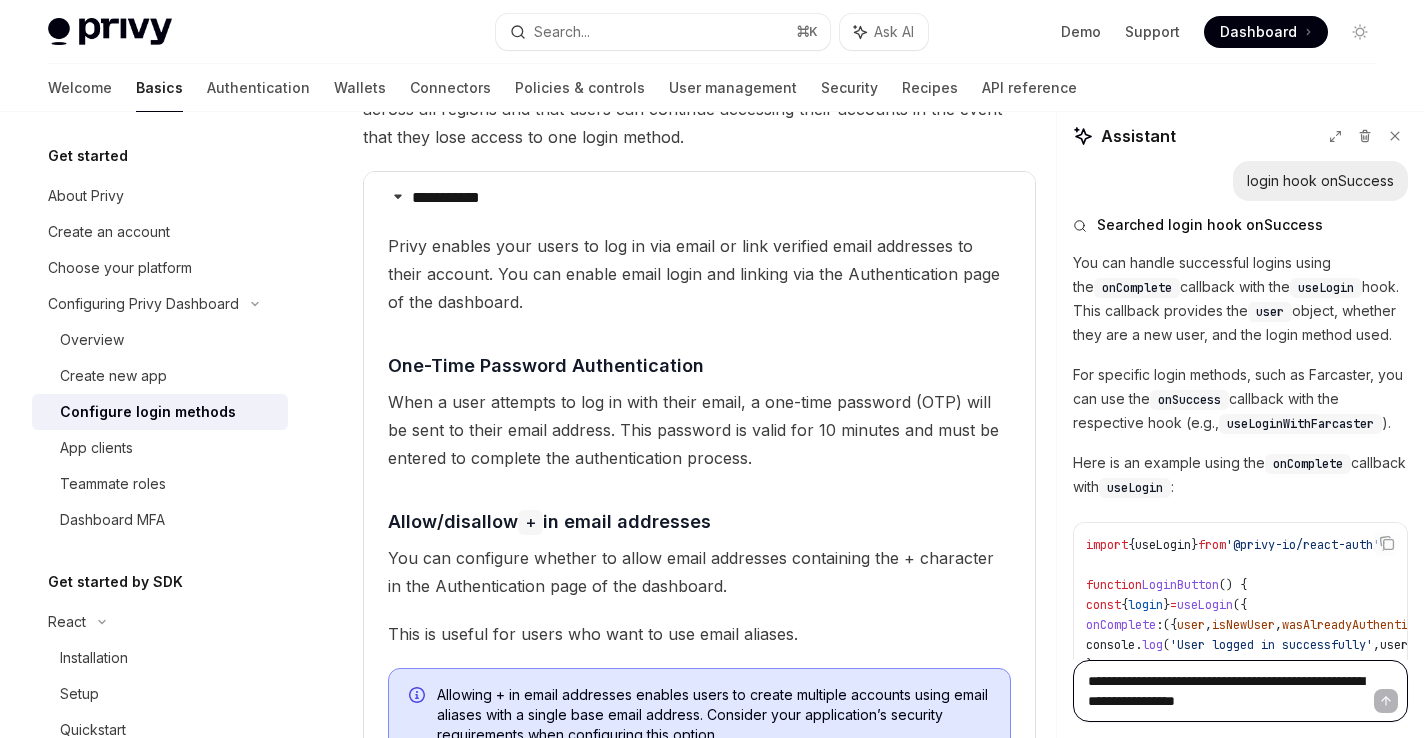 type 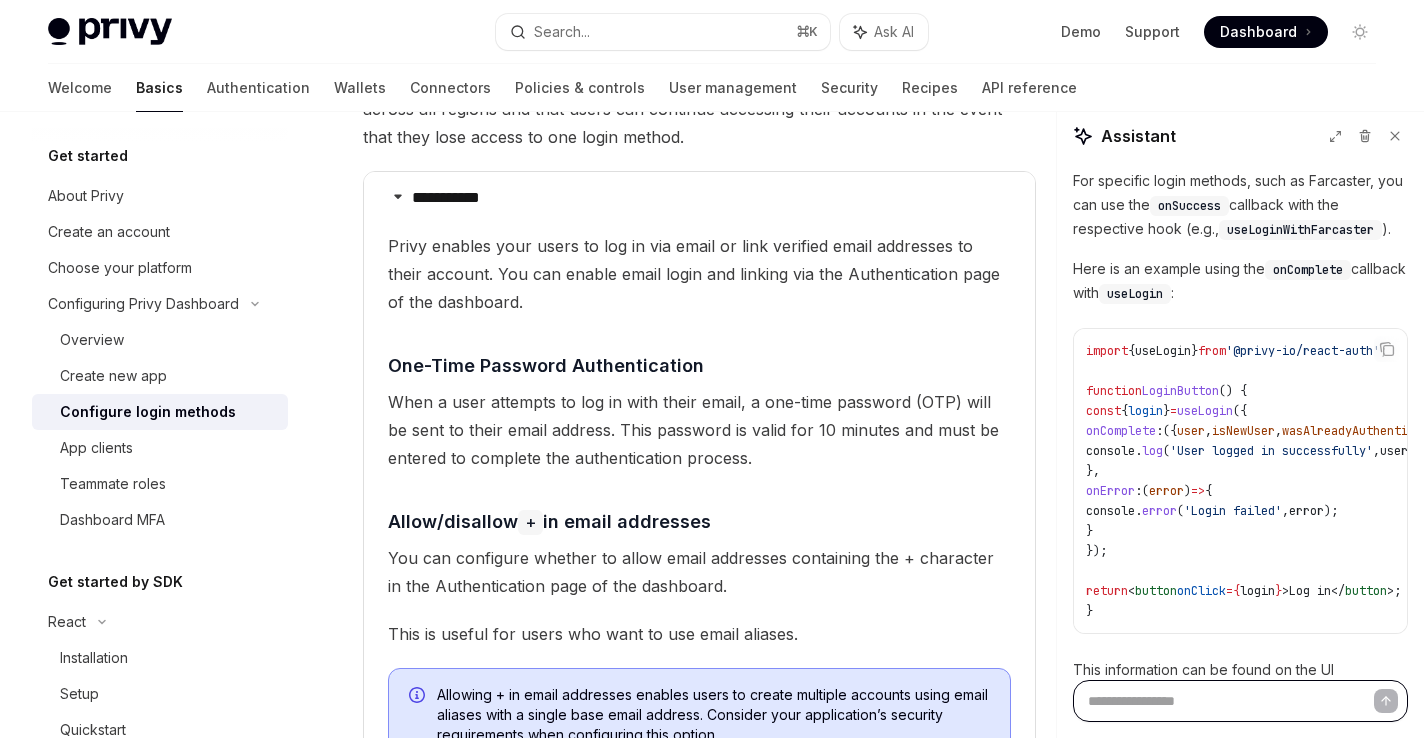 scroll, scrollTop: 0, scrollLeft: 0, axis: both 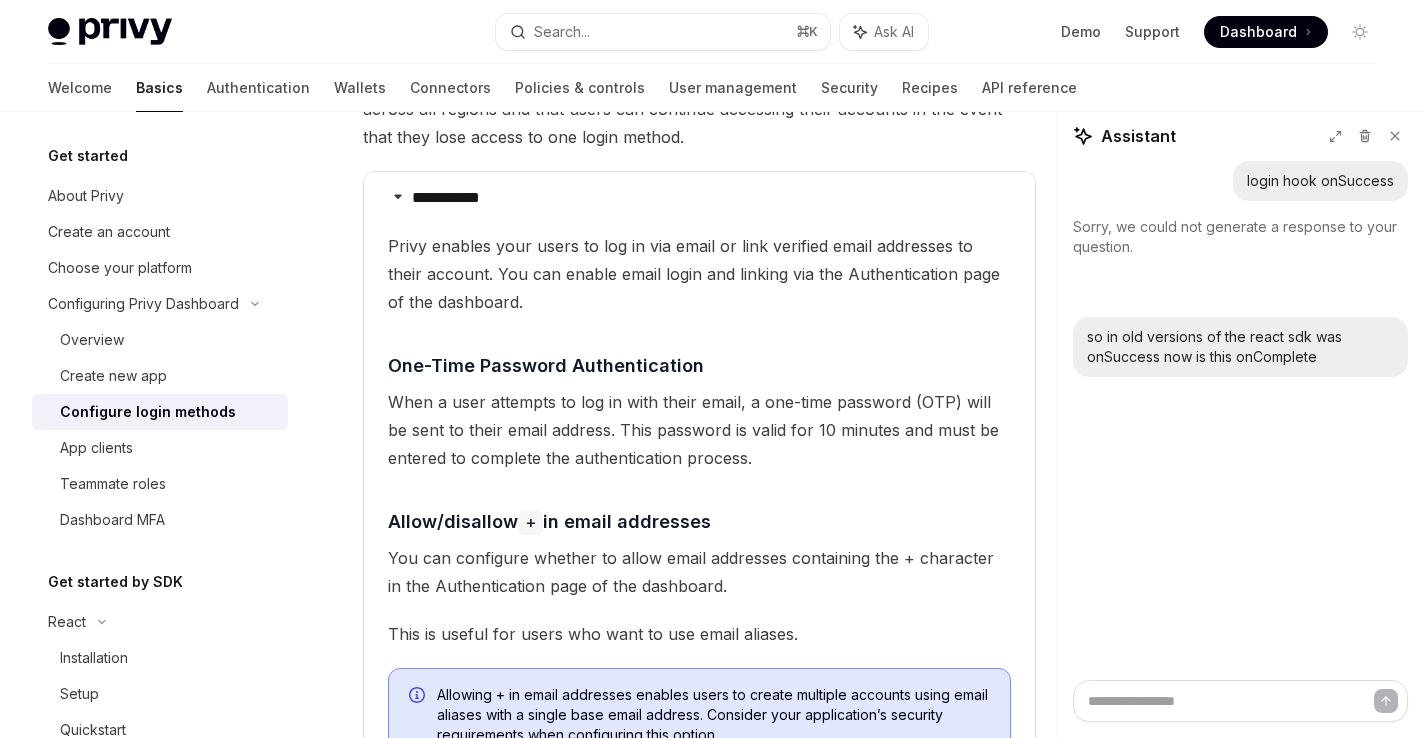 click on "Retry" at bounding box center [1108, 291] 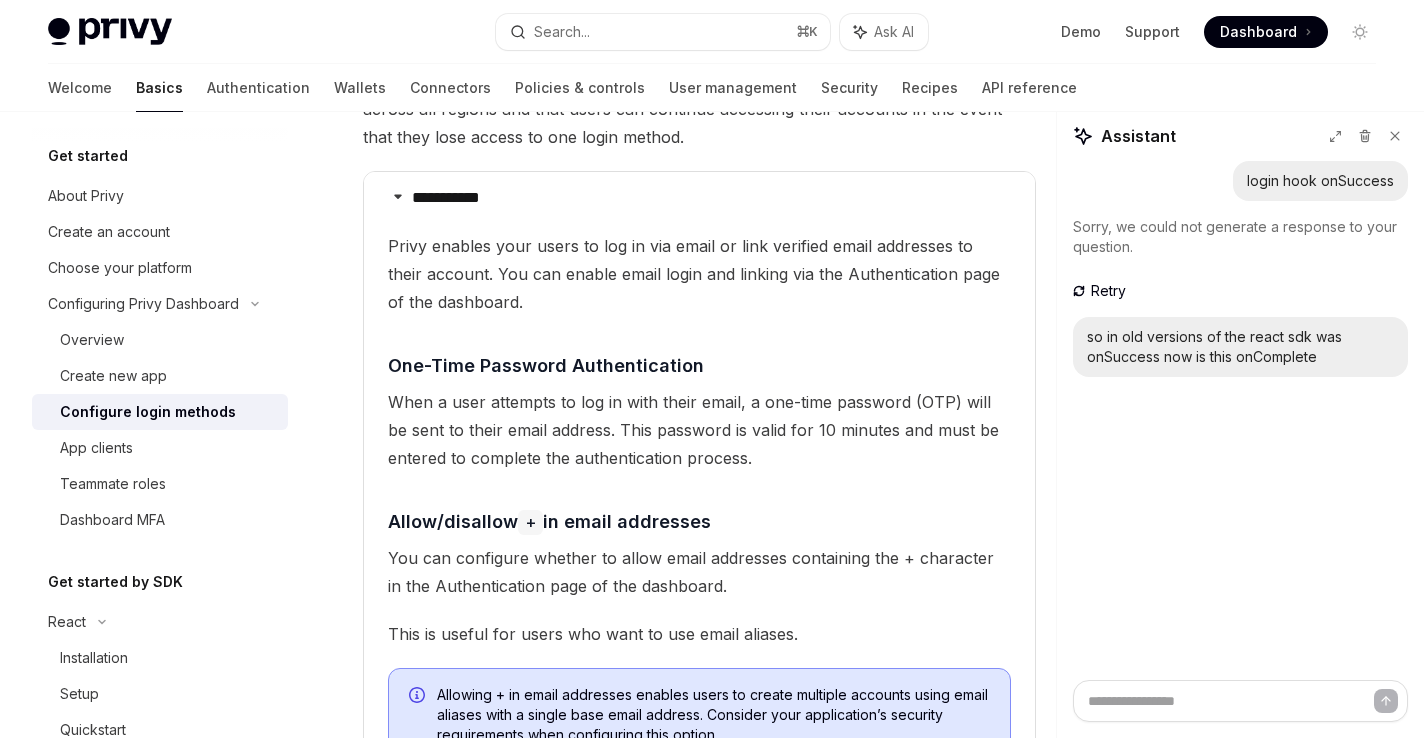 click on "so in old versions of the react sdk was onSuccess now is this onComplete" at bounding box center [1240, 347] 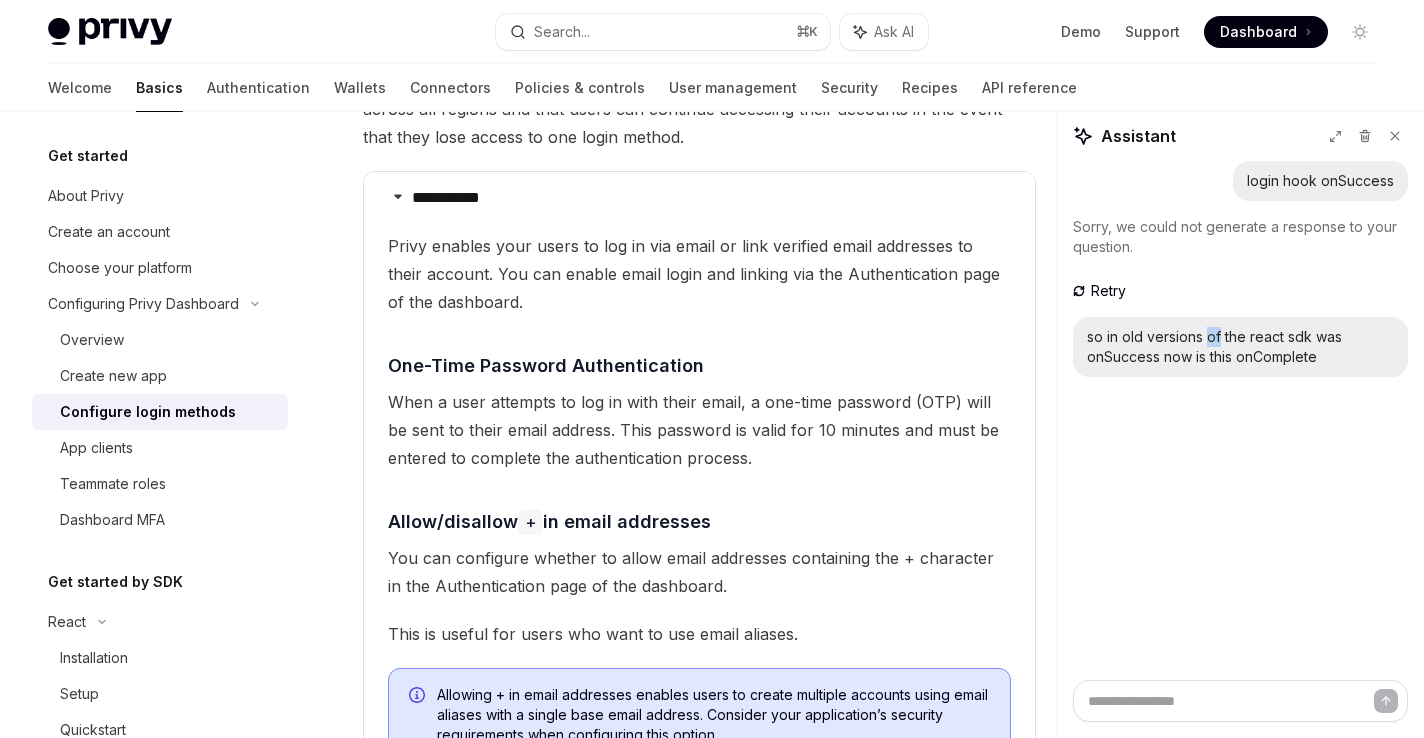 click on "so in old versions of the react sdk was onSuccess now is this onComplete" at bounding box center (1240, 347) 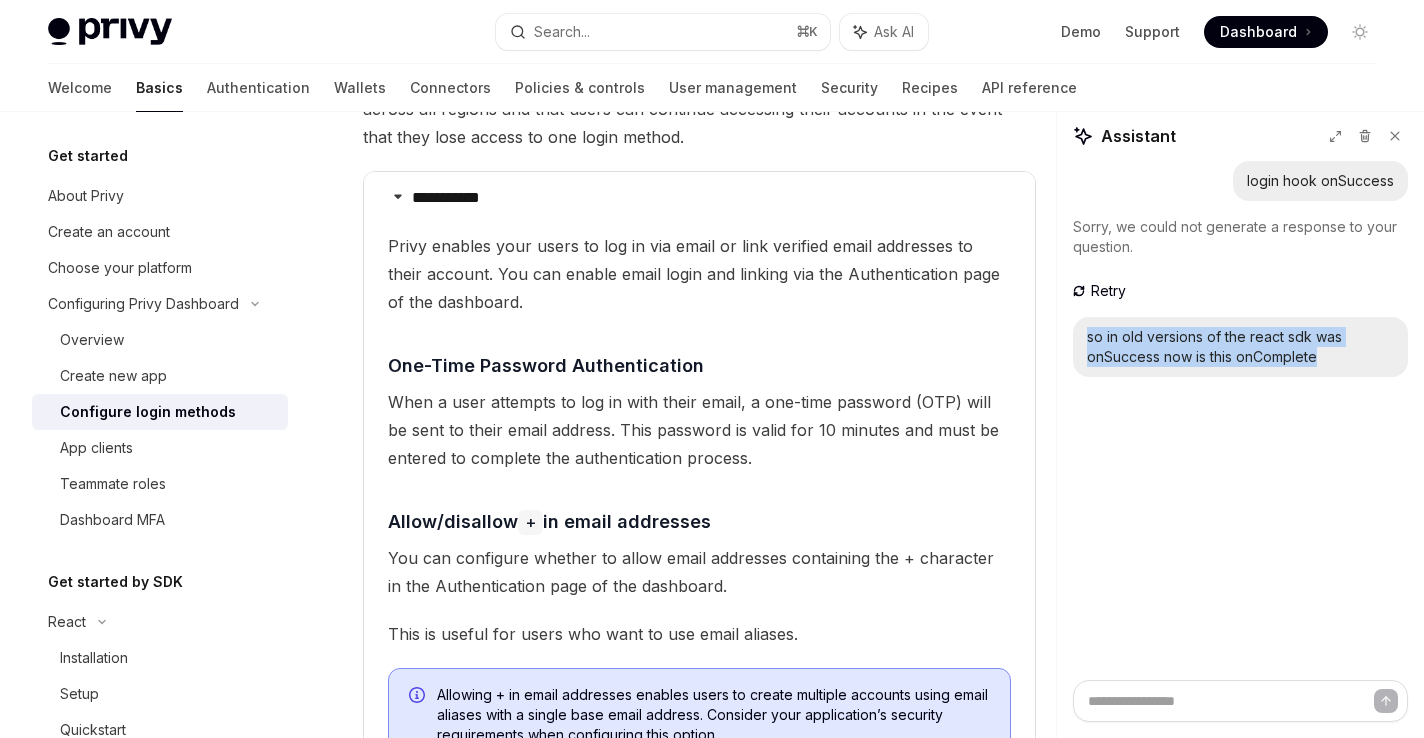 click on "so in old versions of the react sdk was onSuccess now is this onComplete" at bounding box center (1240, 347) 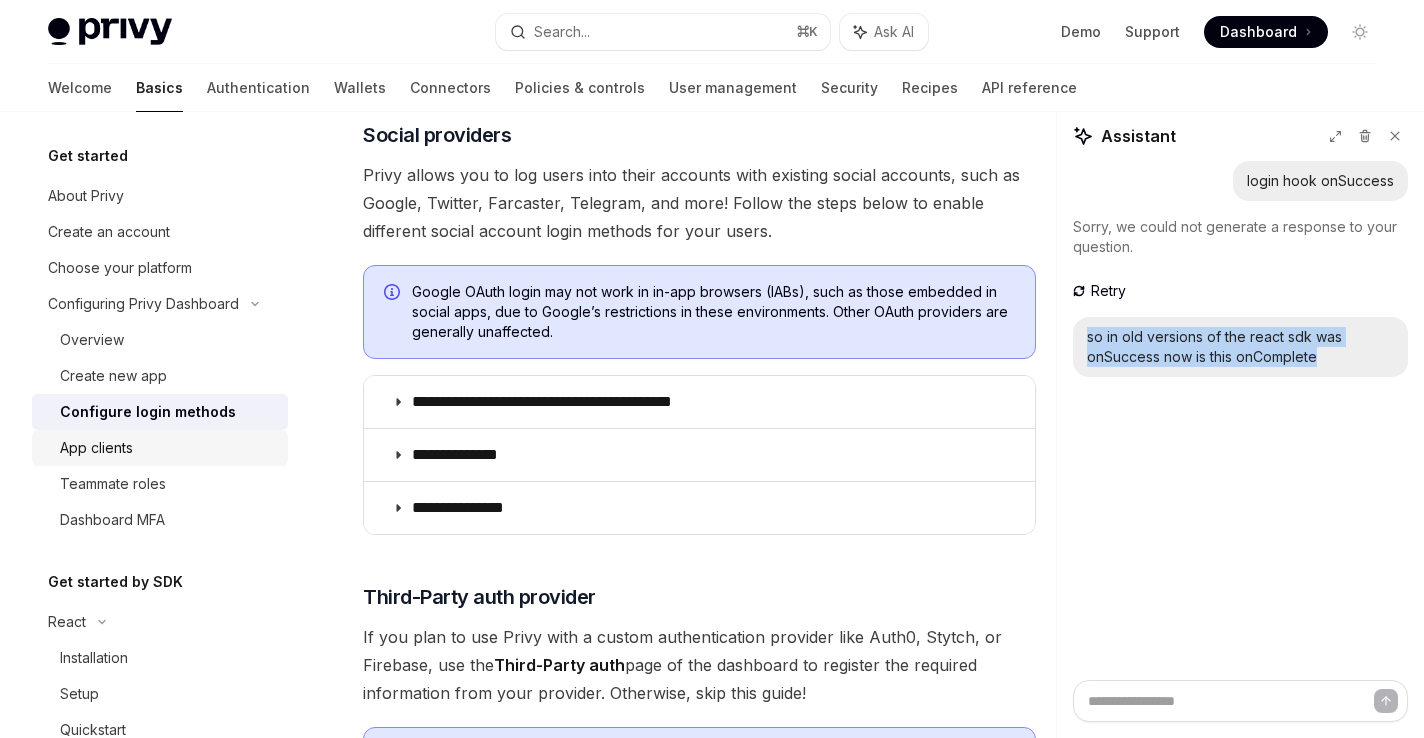 scroll, scrollTop: 1215, scrollLeft: 0, axis: vertical 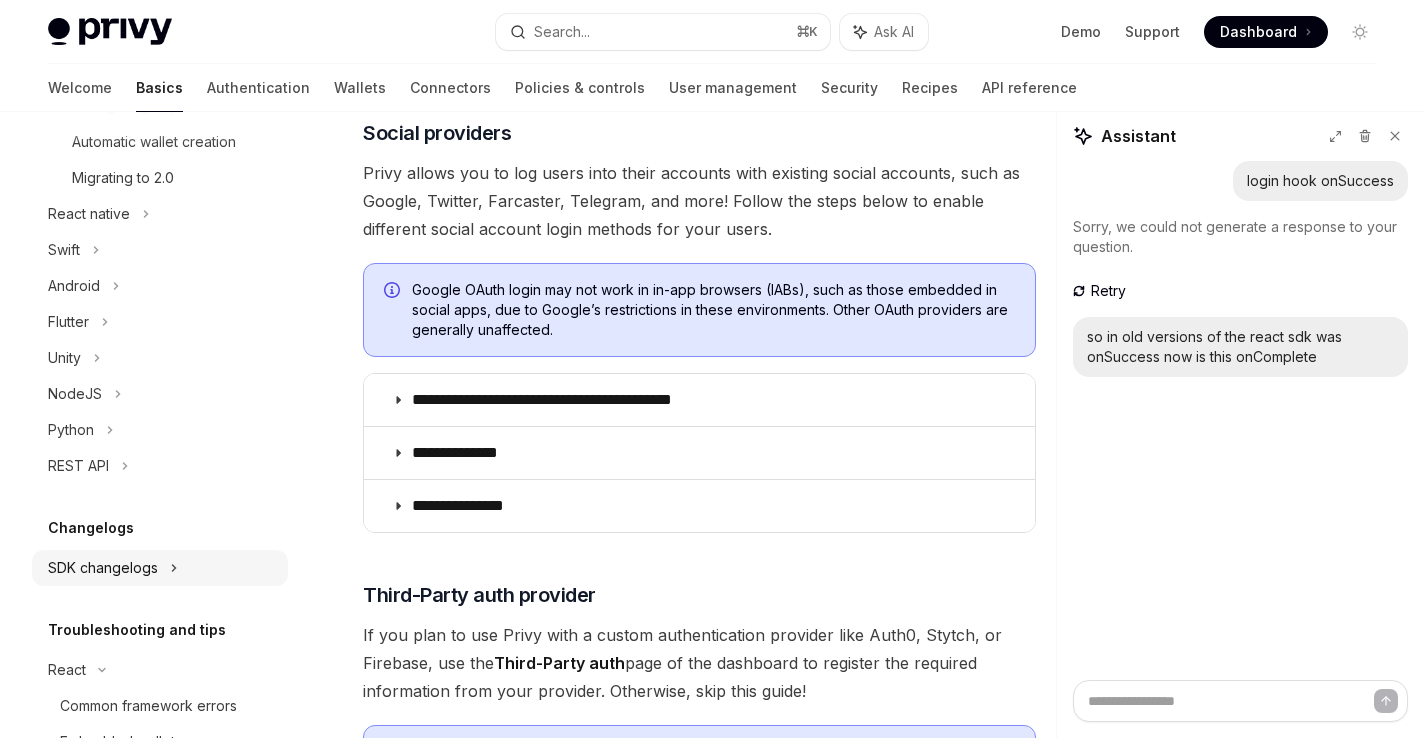 click on "SDK changelogs" at bounding box center [67, -146] 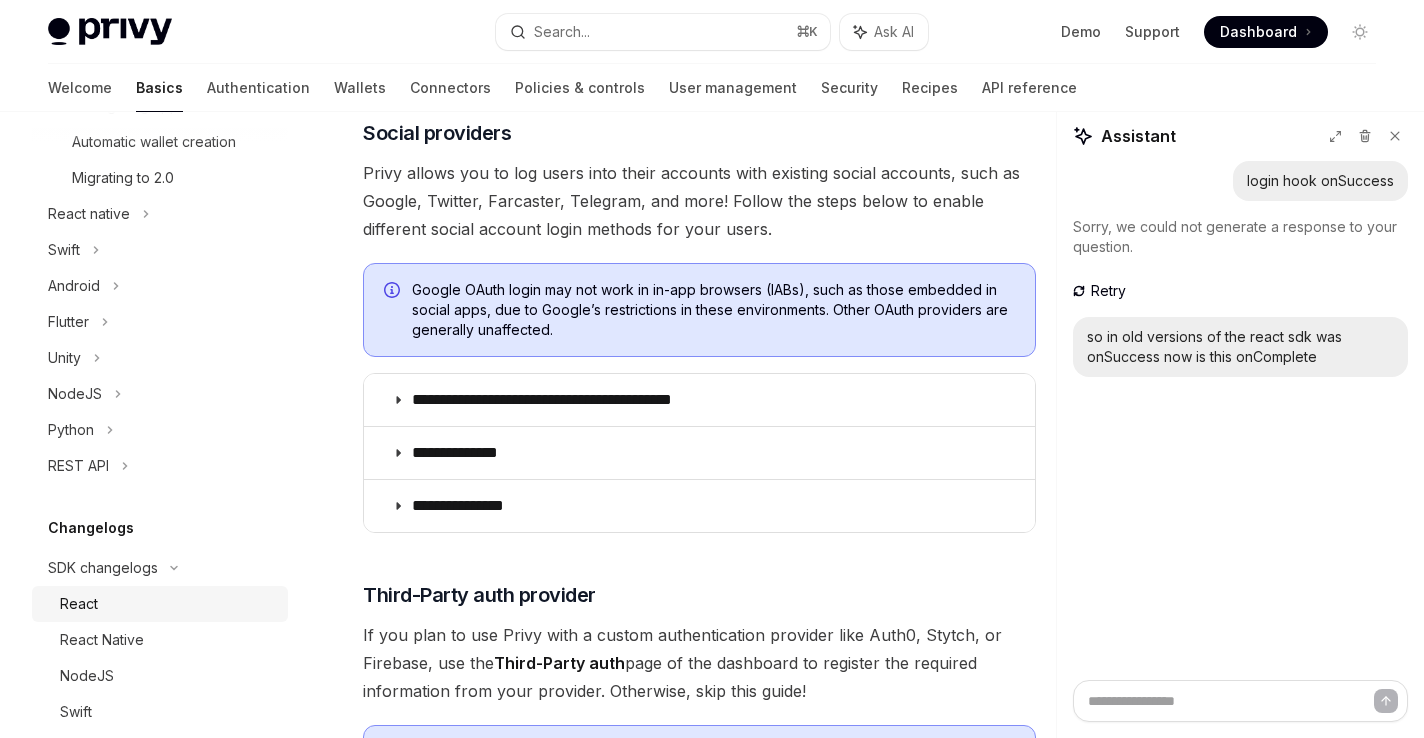 click on "React" at bounding box center [168, 604] 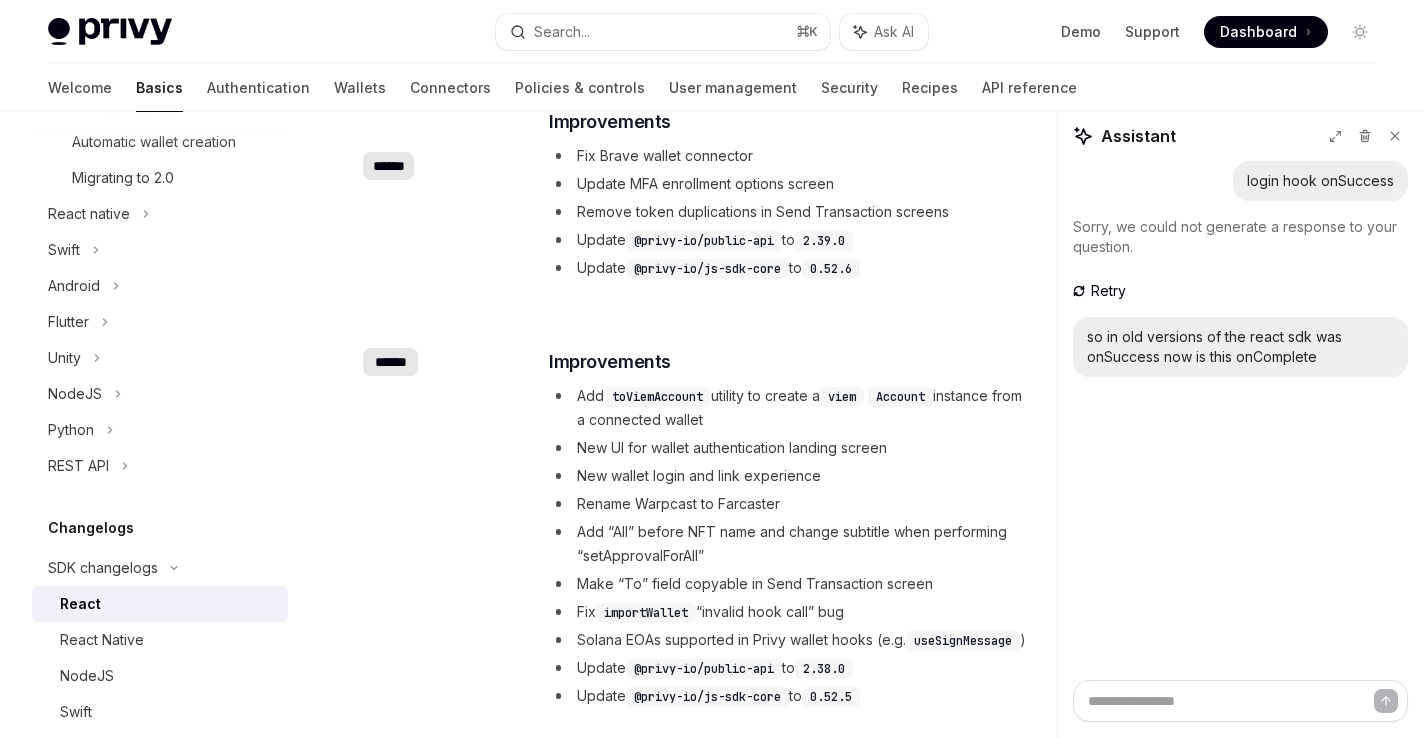 scroll, scrollTop: 2422, scrollLeft: 0, axis: vertical 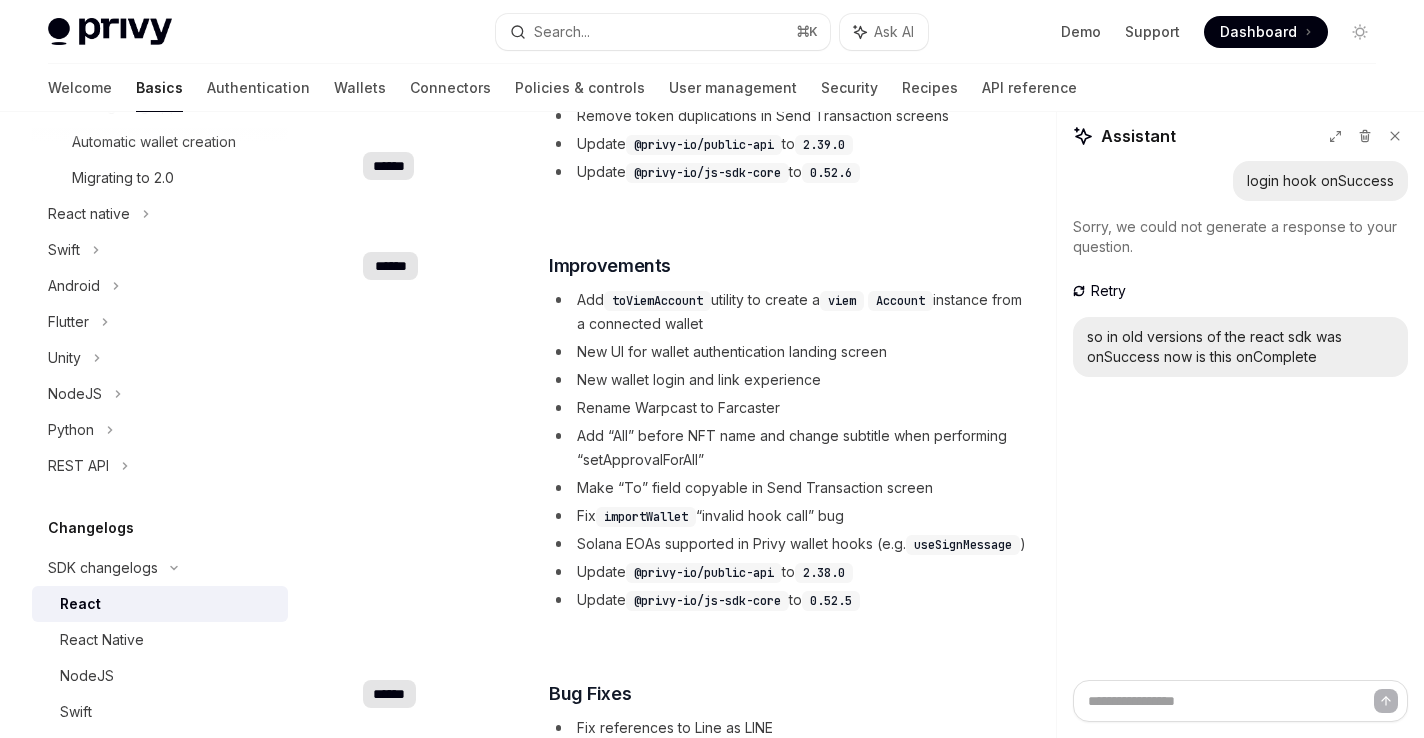 click on "Update  @privy-io/js-sdk-core  to  0.52.6" at bounding box center (791, 172) 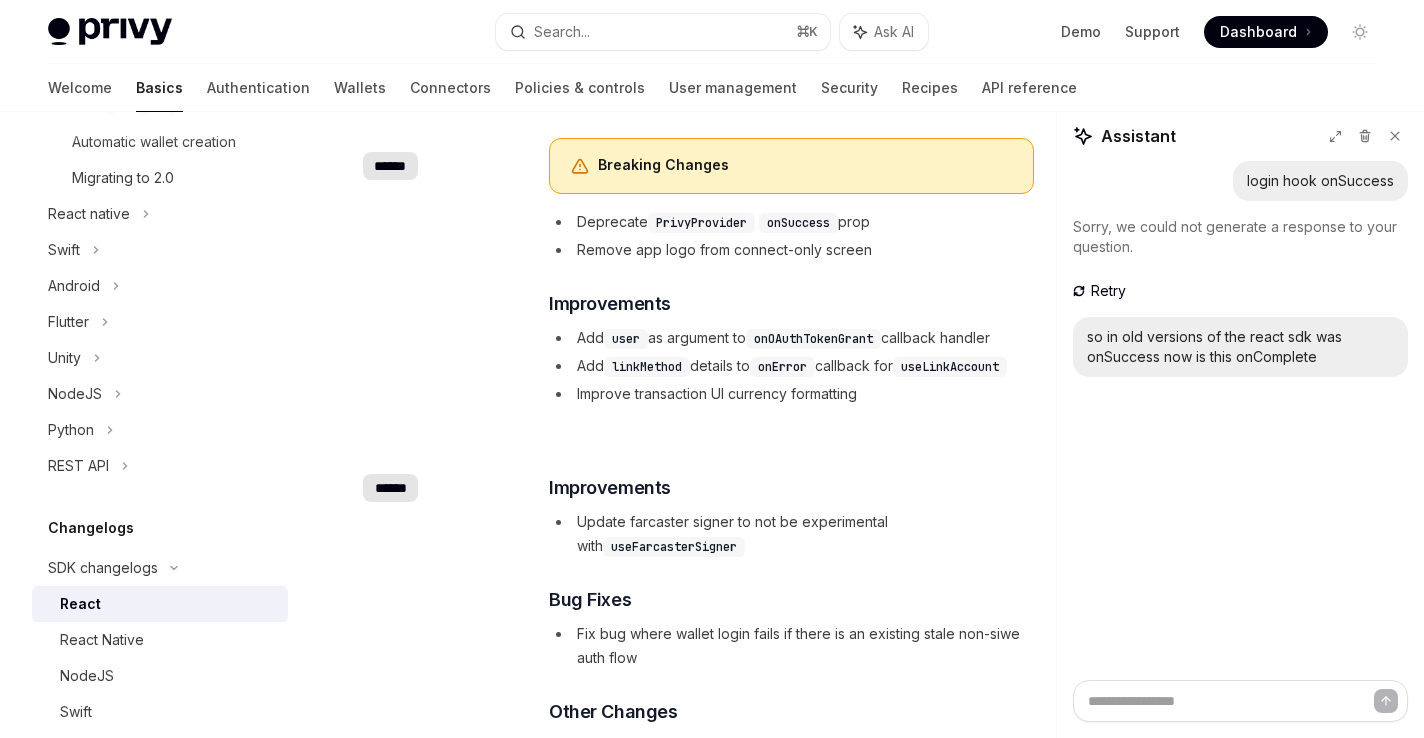 scroll, scrollTop: 59490, scrollLeft: 0, axis: vertical 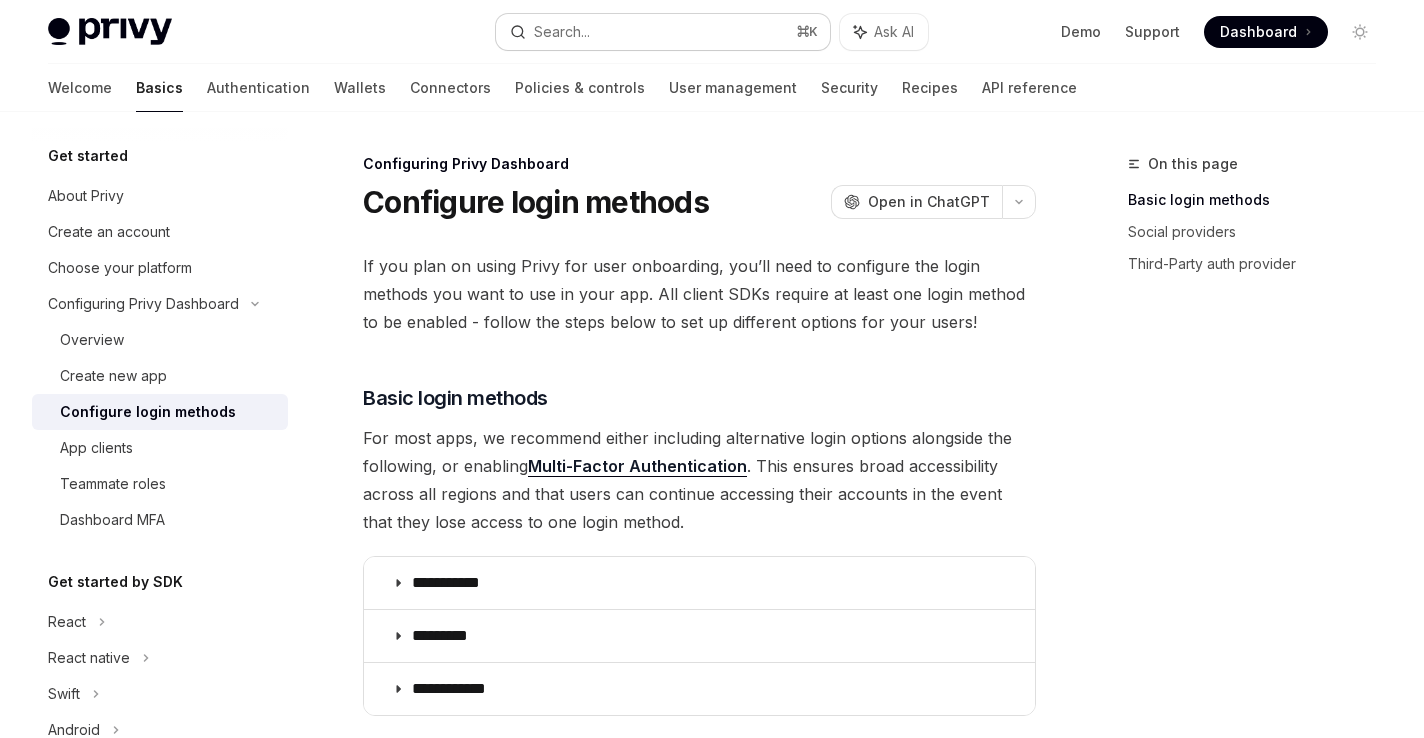 click on "Search... ⌘ K" at bounding box center (663, 32) 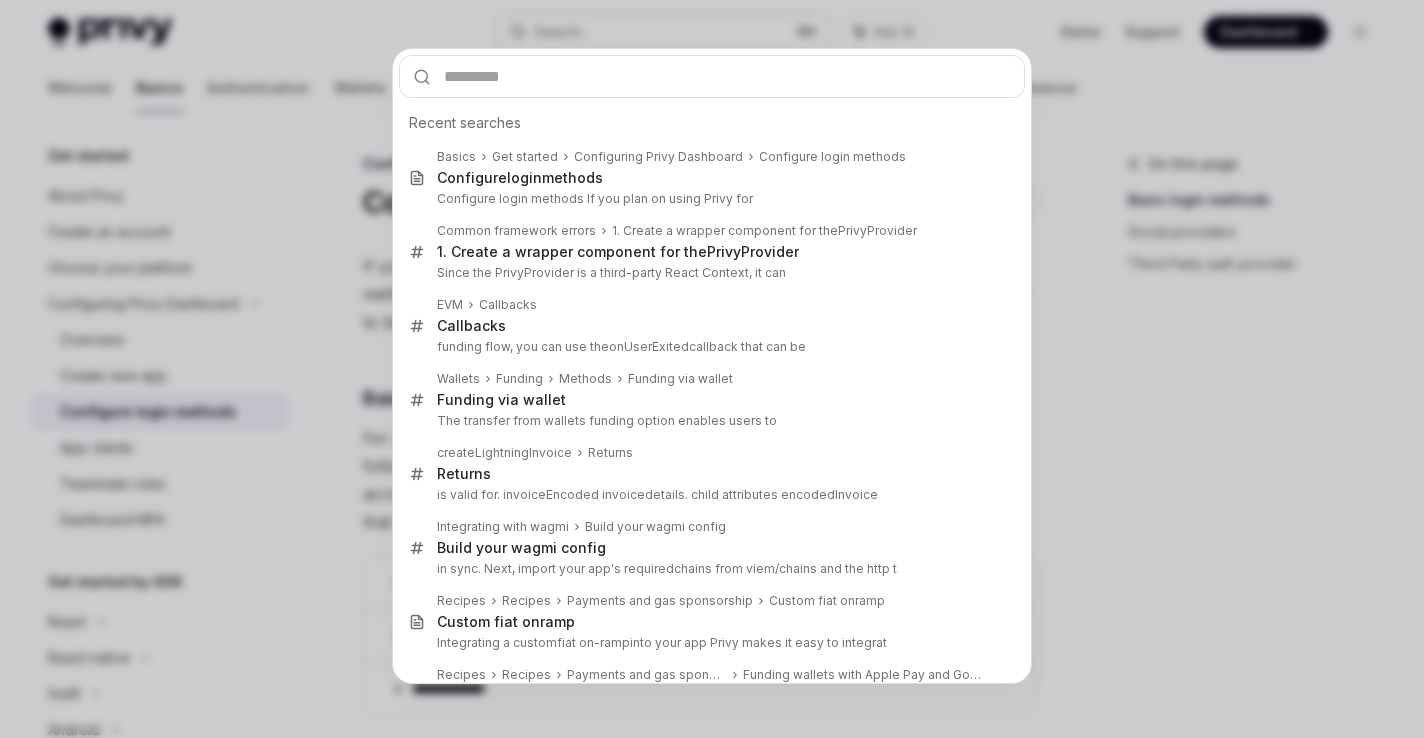 type on "********" 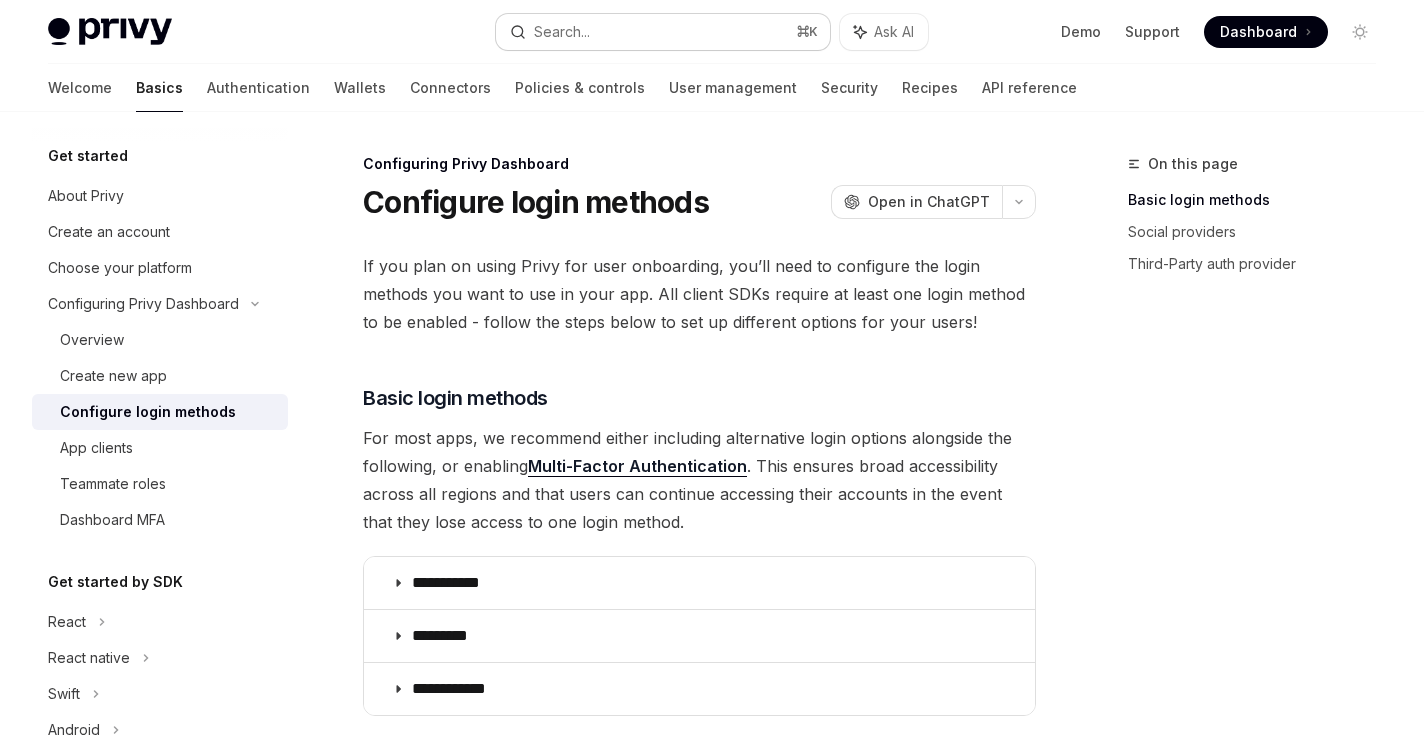 type 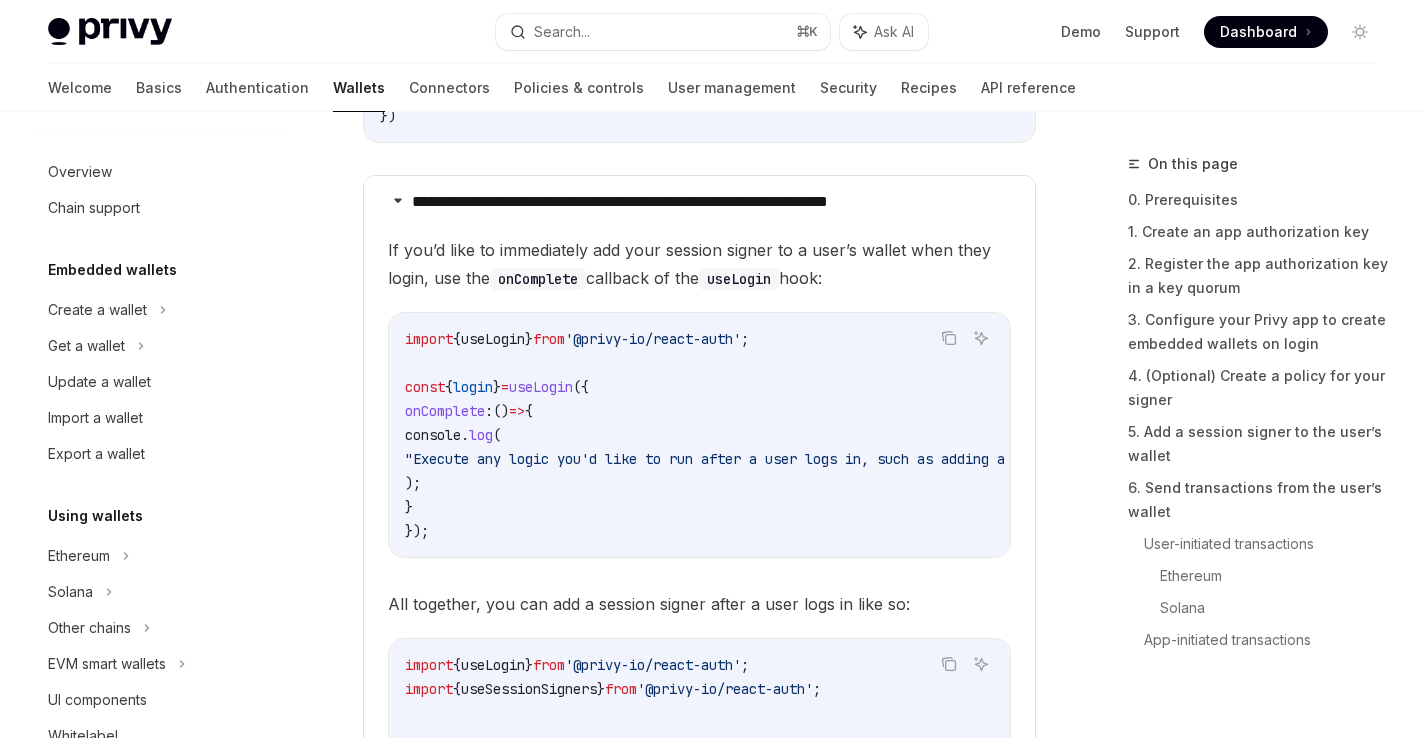 scroll, scrollTop: 449, scrollLeft: 0, axis: vertical 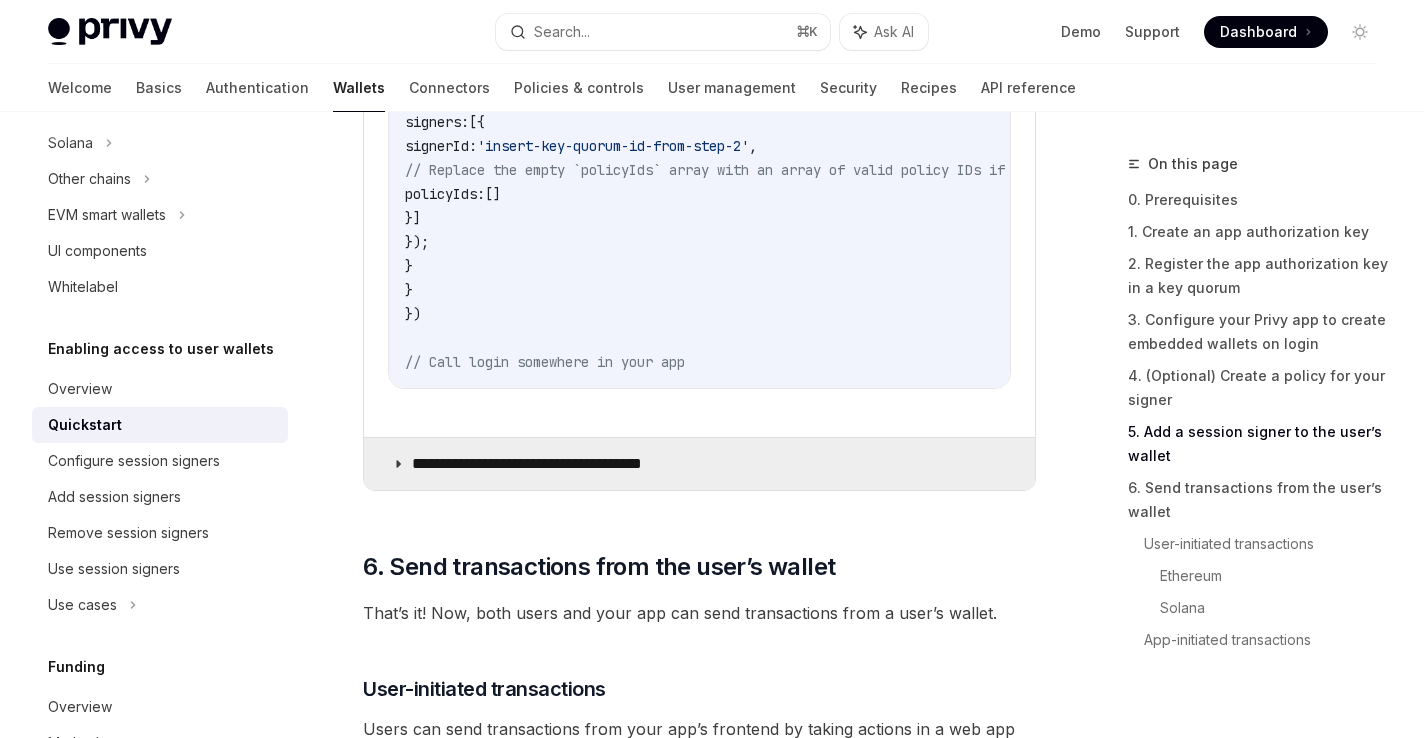 click on "**********" at bounding box center [552, 464] 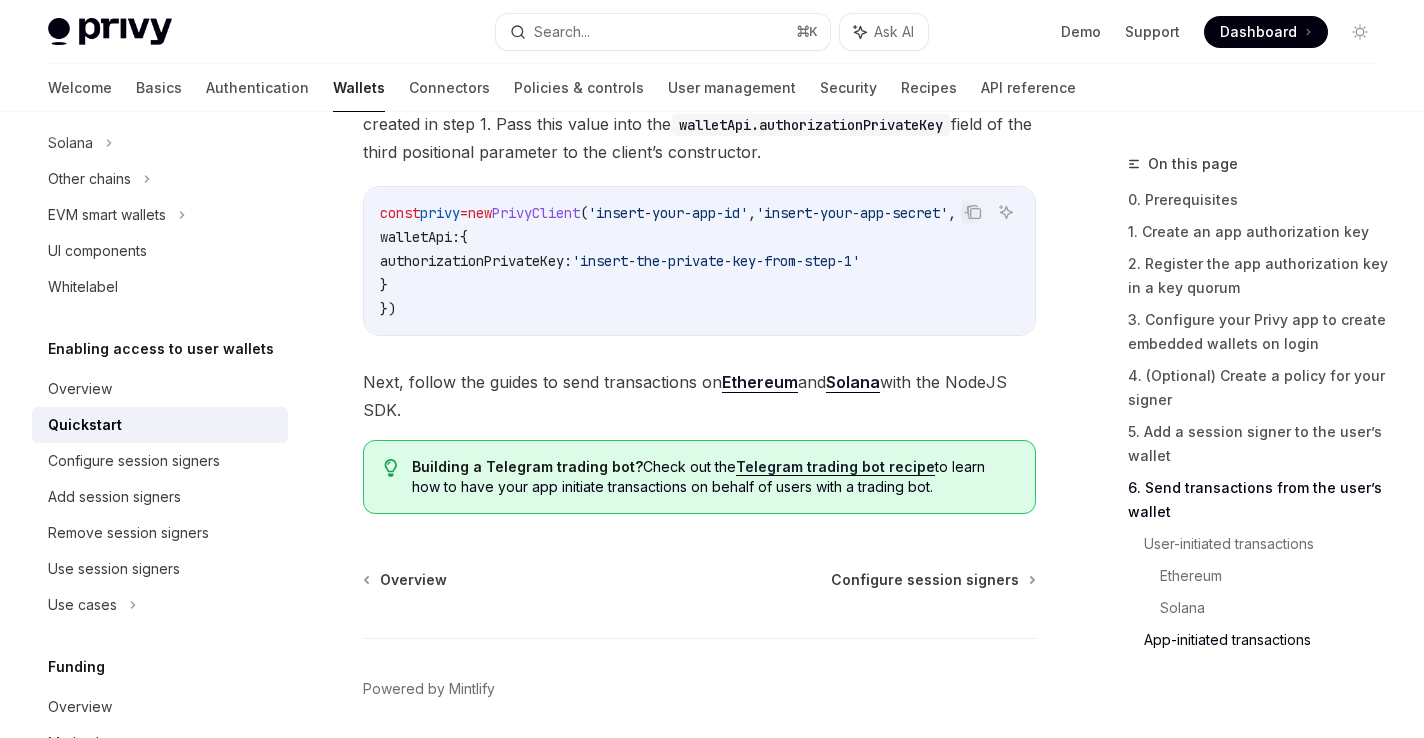 scroll, scrollTop: 7049, scrollLeft: 0, axis: vertical 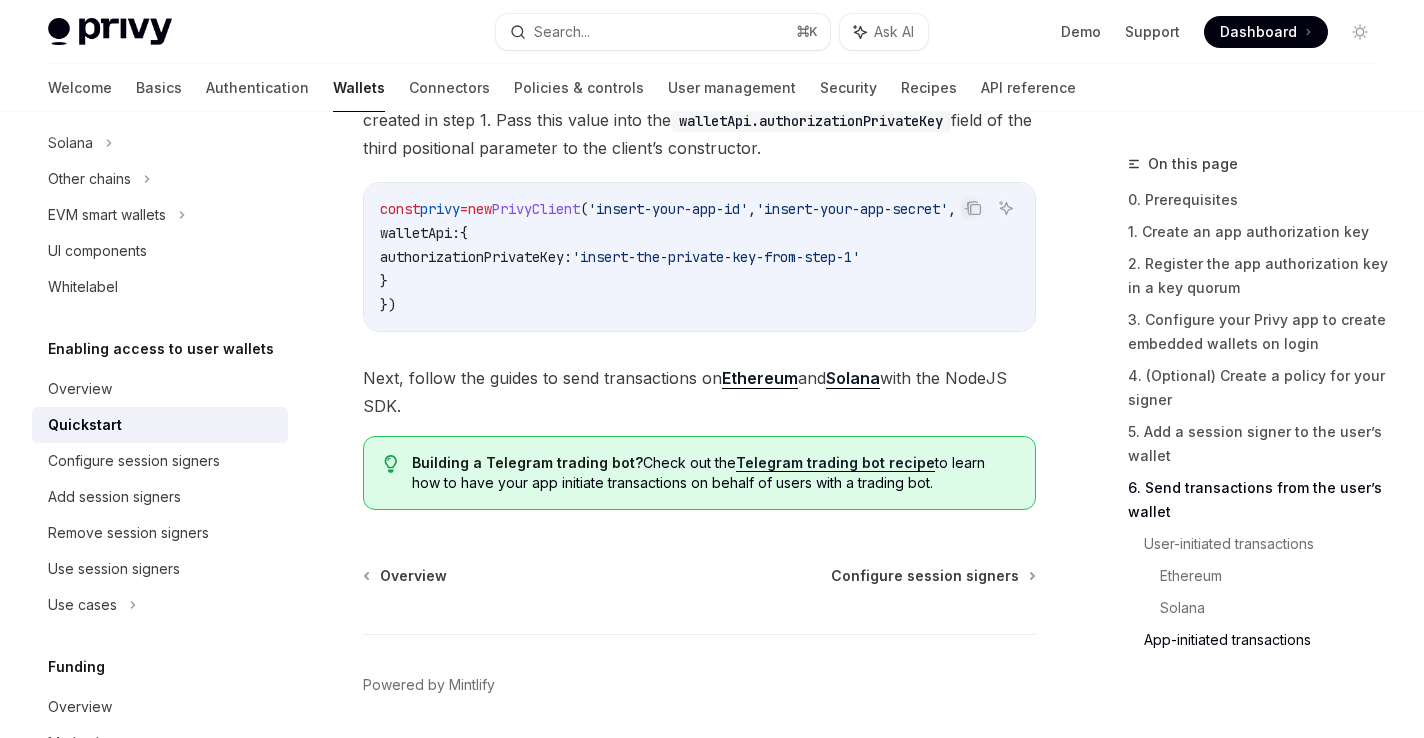 click on "To start, initialize your [CLIENT] with the private key of the authorization key you created in step 1. Pass this value into the [API] field of the third positional parameter to the client’s constructor. Copy Ask AI const  [CLIENT]  =  new  [CLIENT] ( '[APP_ID]' ,  '[APP_SECRET]' , {
[API]:  {
[PRIVATE_KEY]:  '[PRIVATE_KEY]'
}
})
Next, follow the guides to send transactions on [NETWORK] and [NETWORK] with the NodeJS SDK." at bounding box center (699, 249) 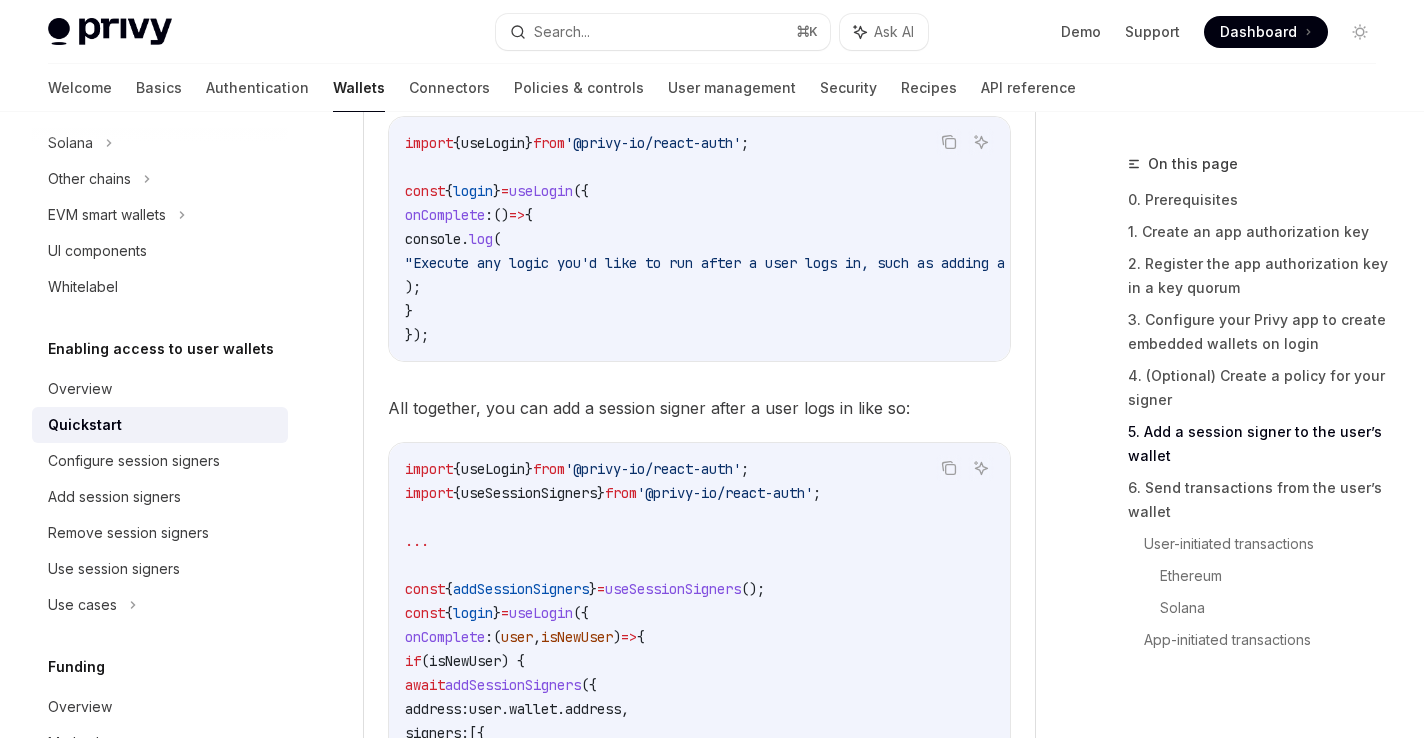 scroll, scrollTop: 4124, scrollLeft: 0, axis: vertical 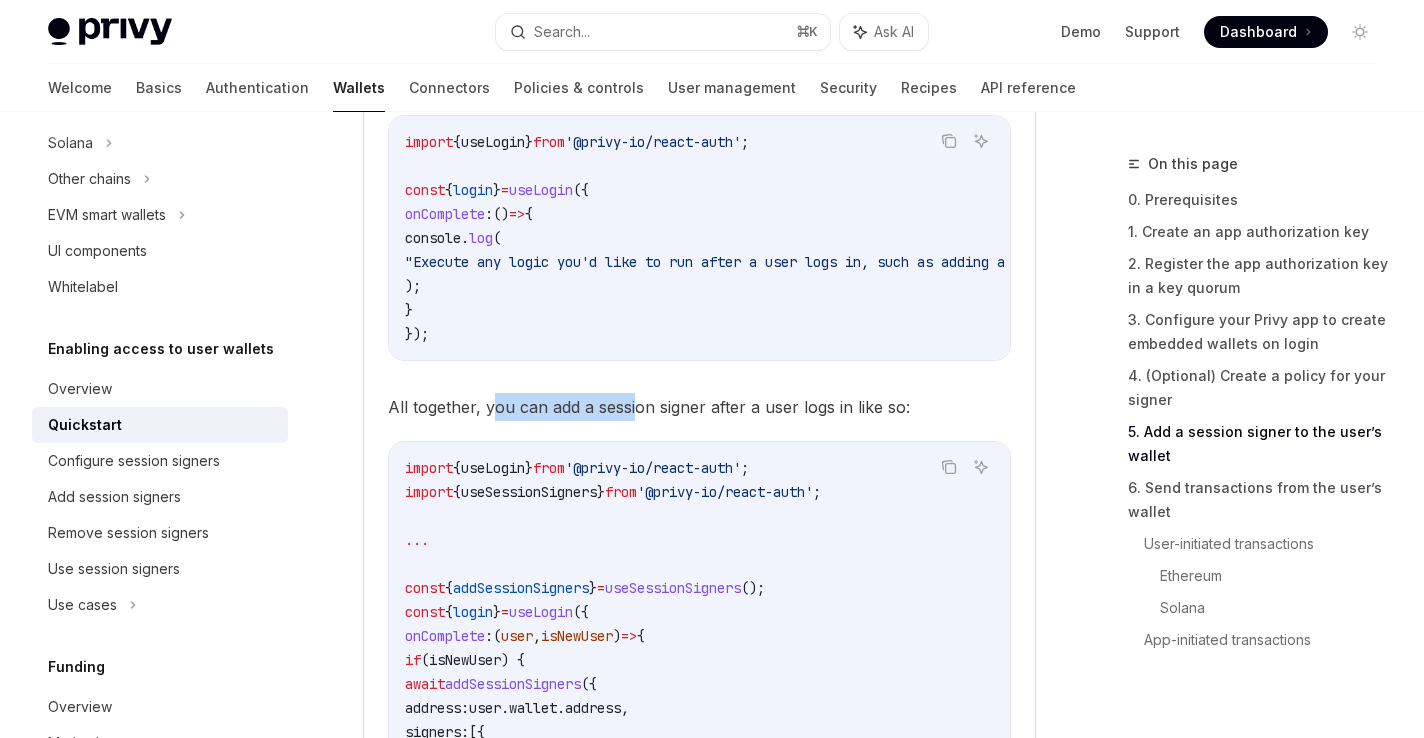 drag, startPoint x: 490, startPoint y: 370, endPoint x: 635, endPoint y: 371, distance: 145.00345 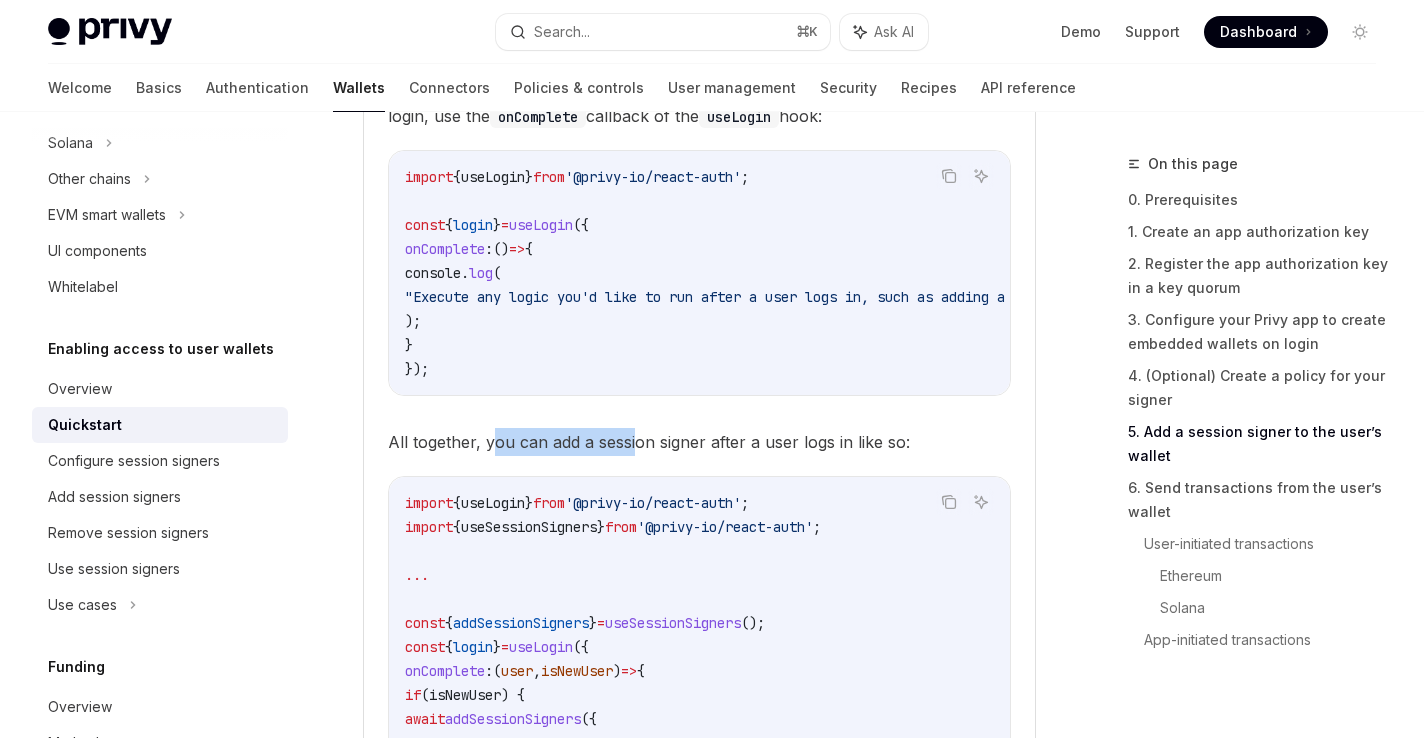 scroll, scrollTop: 4080, scrollLeft: 0, axis: vertical 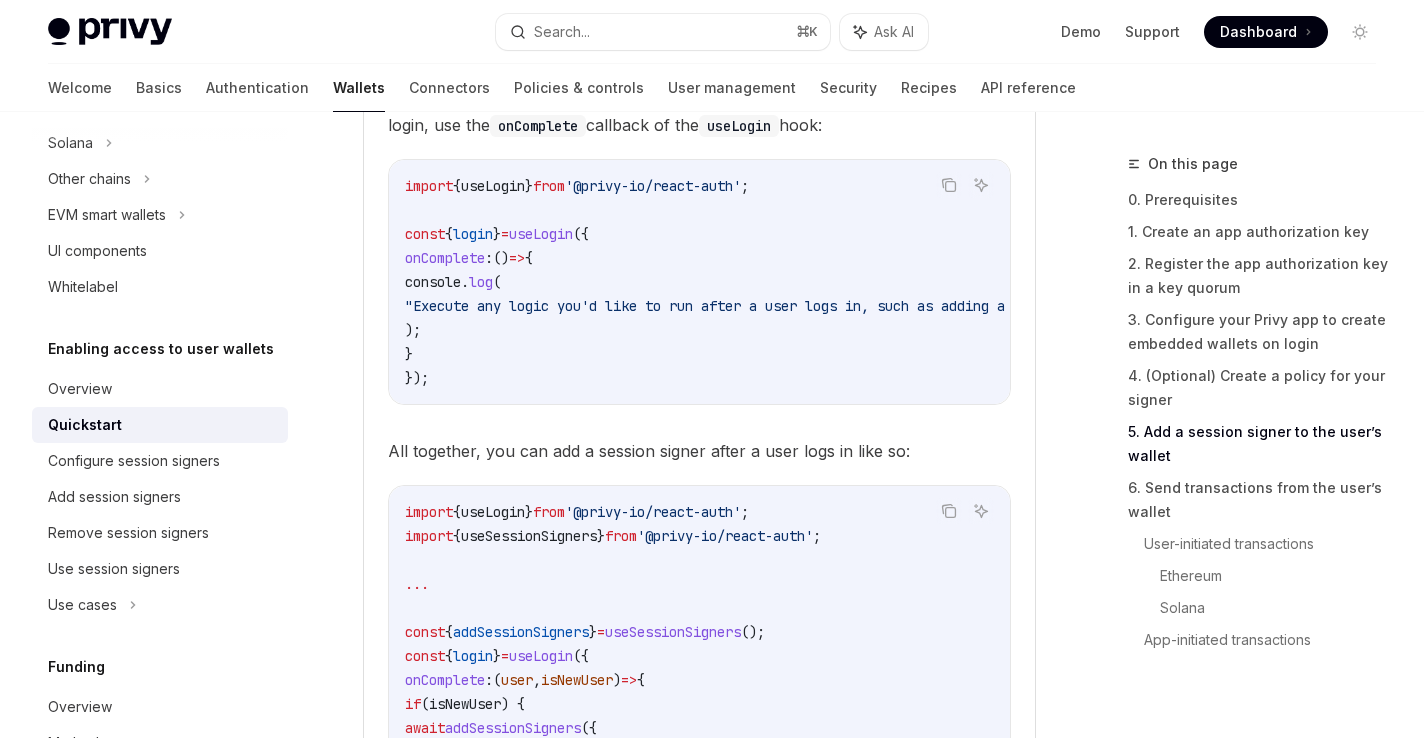 click on "import  { useLogin }  from  '@privy-io/react-auth' ;
const  { login }  =  useLogin ({
onComplete :  ()  =>  {
console . log (
"Execute any logic you'd like to run after a user logs in, such as adding a session signer"
);
}
});" at bounding box center (793, 282) 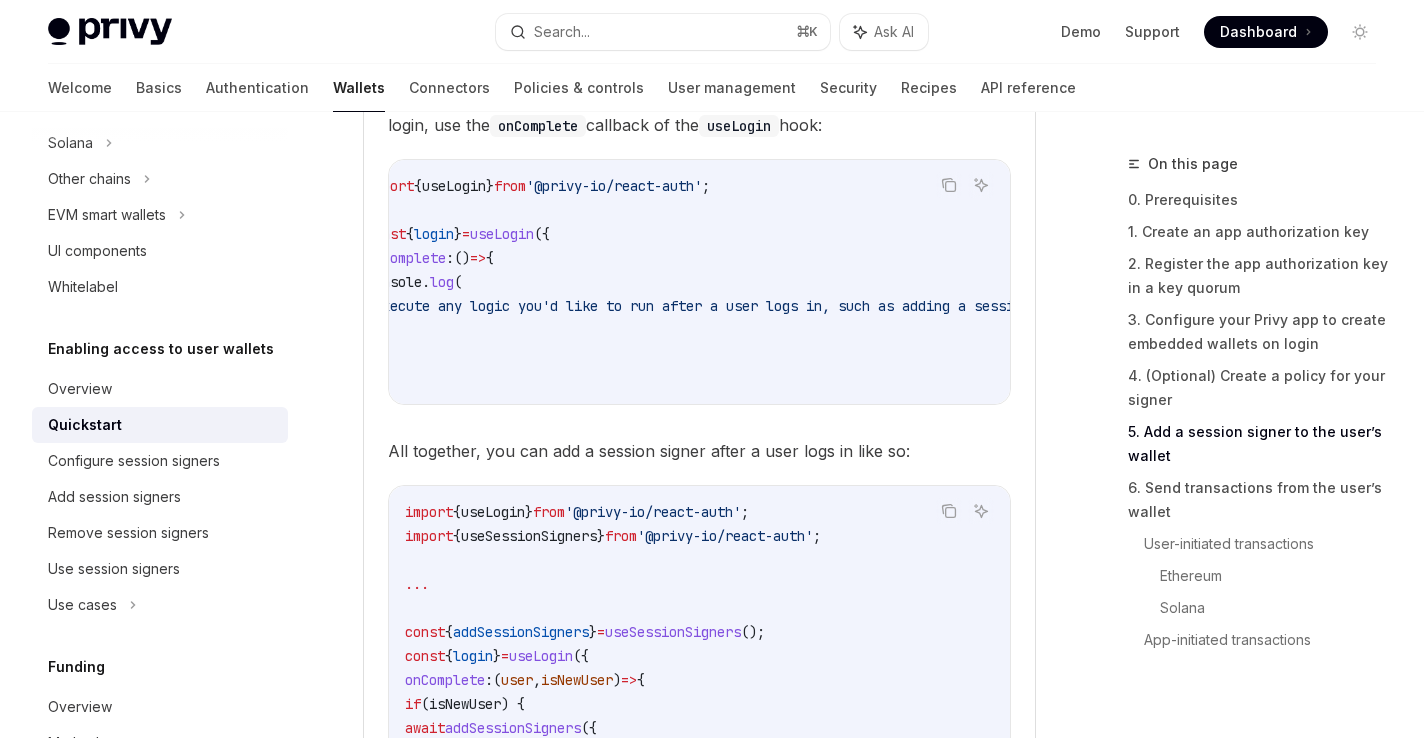 scroll, scrollTop: 0, scrollLeft: 0, axis: both 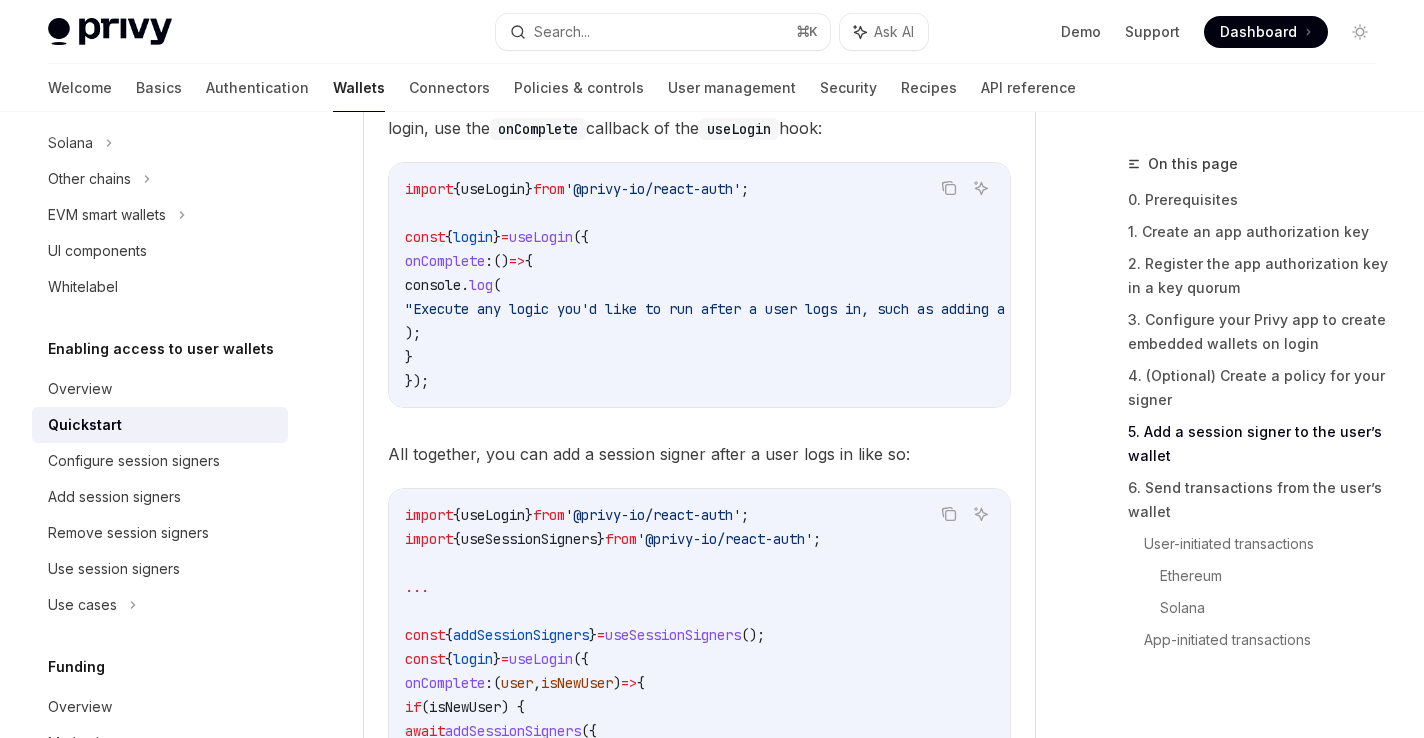click on "useLogin" at bounding box center [541, 237] 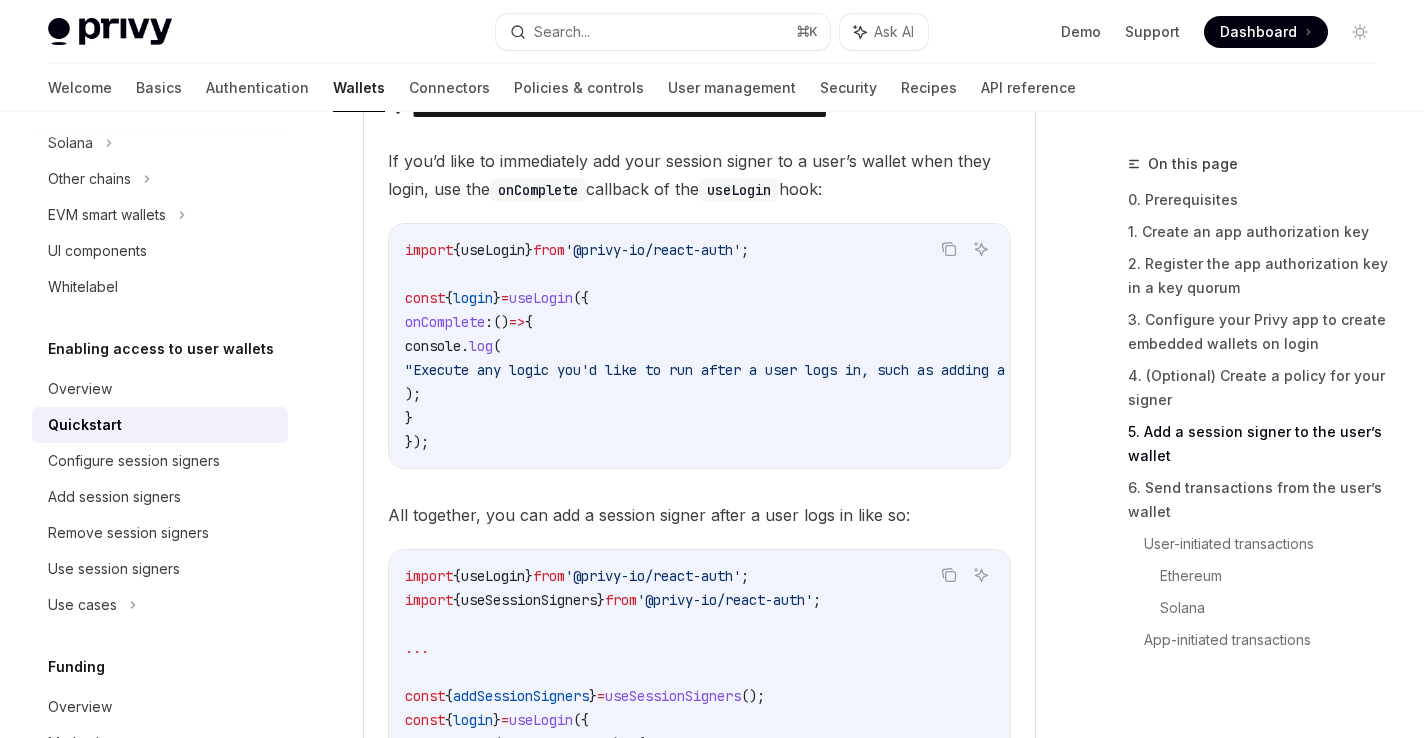 scroll, scrollTop: 4006, scrollLeft: 0, axis: vertical 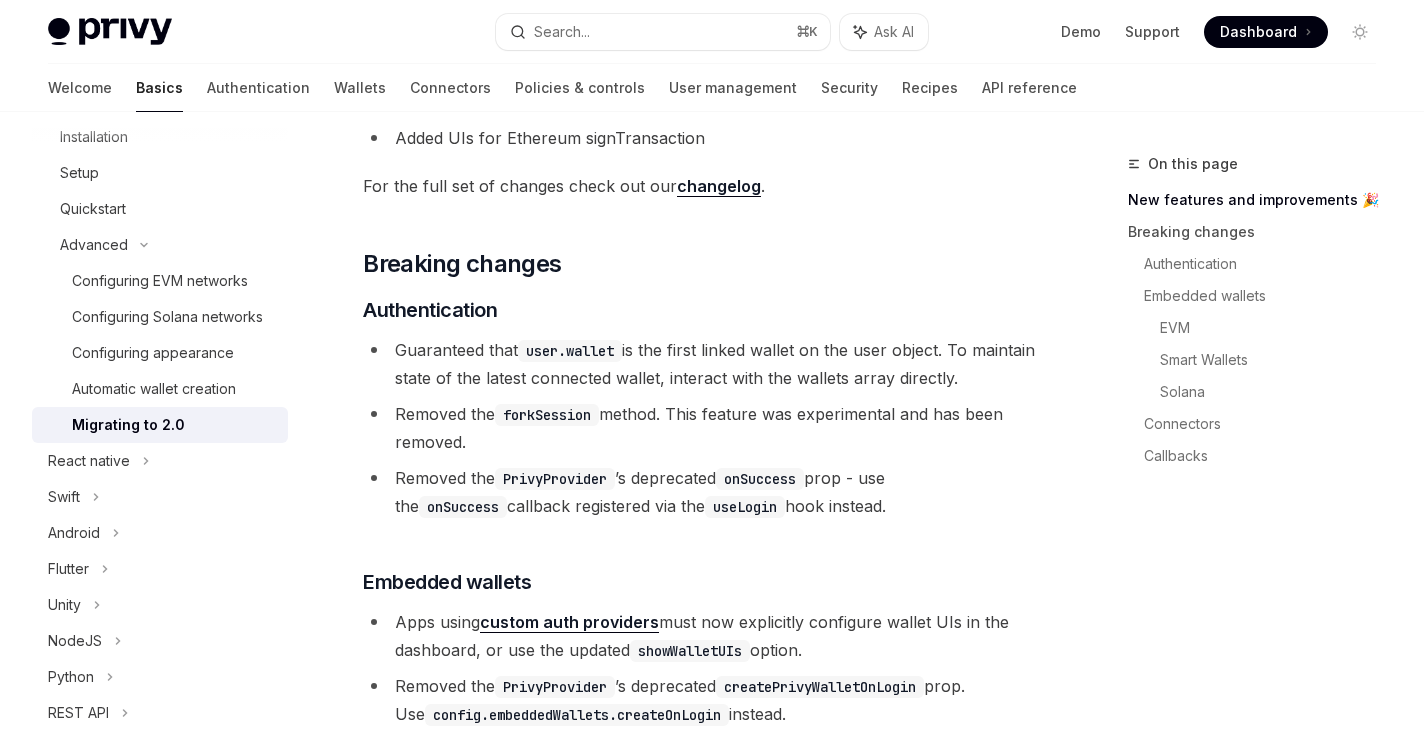 drag, startPoint x: 797, startPoint y: 517, endPoint x: 358, endPoint y: 479, distance: 440.64157 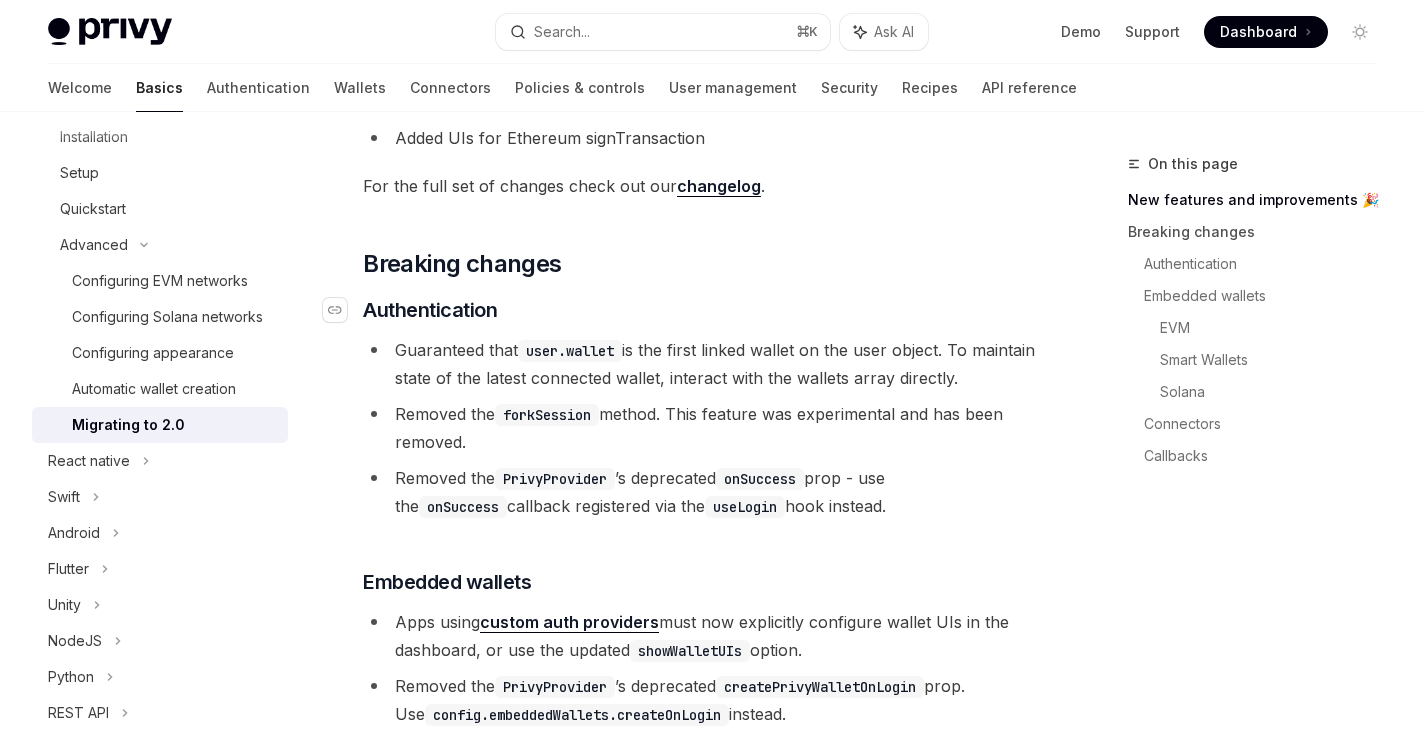 click on "​ Authentication" at bounding box center (699, 310) 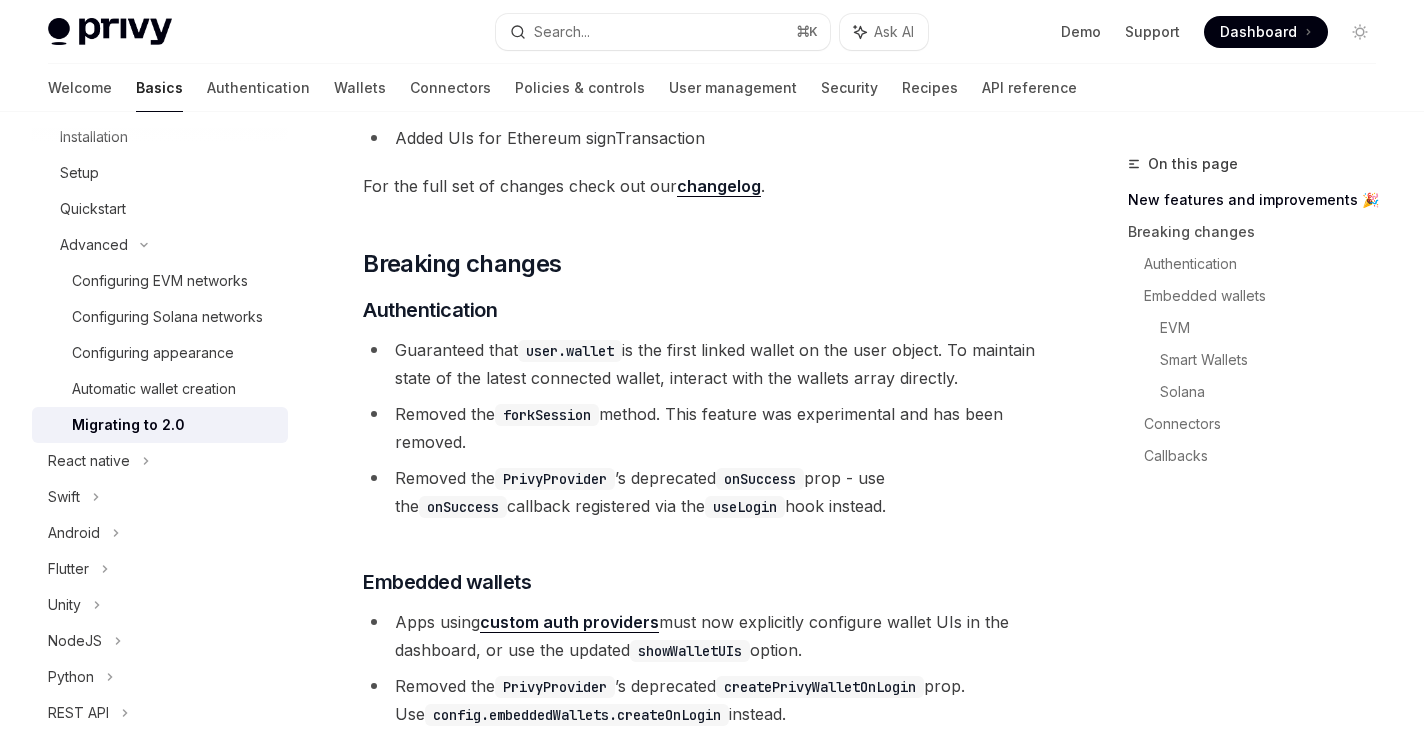 drag, startPoint x: 841, startPoint y: 503, endPoint x: 360, endPoint y: 235, distance: 550.6224 